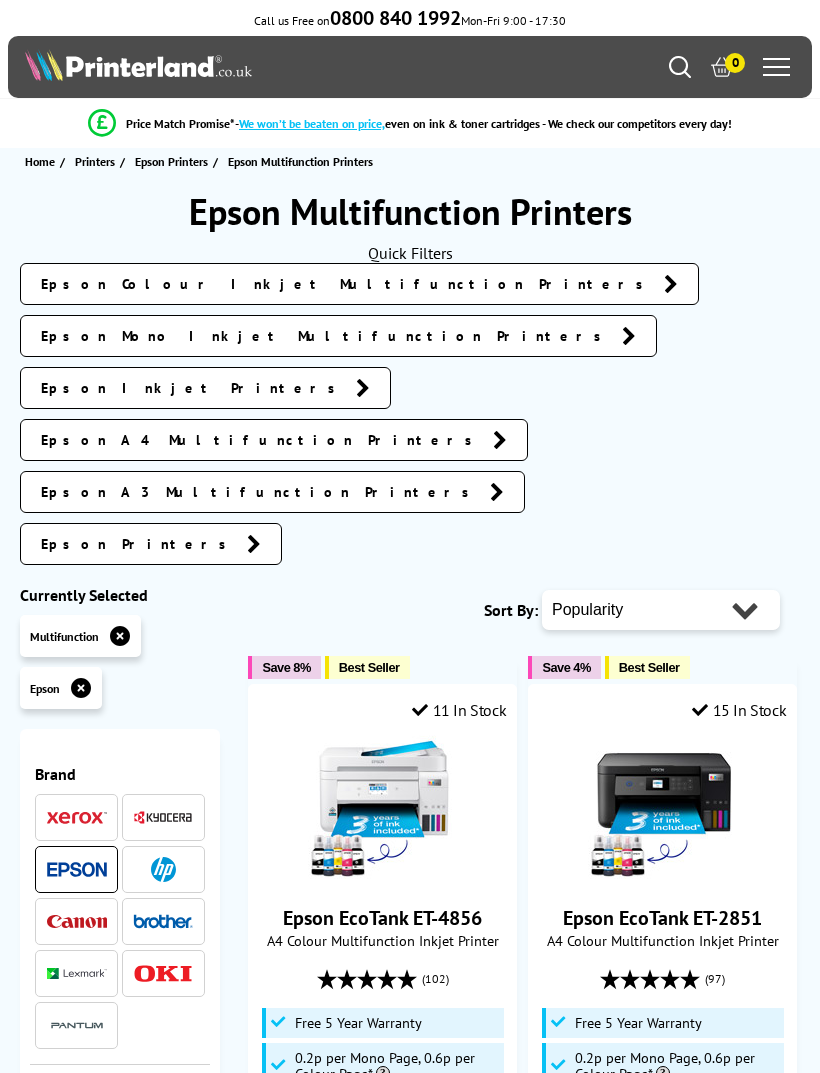 scroll, scrollTop: 0, scrollLeft: 0, axis: both 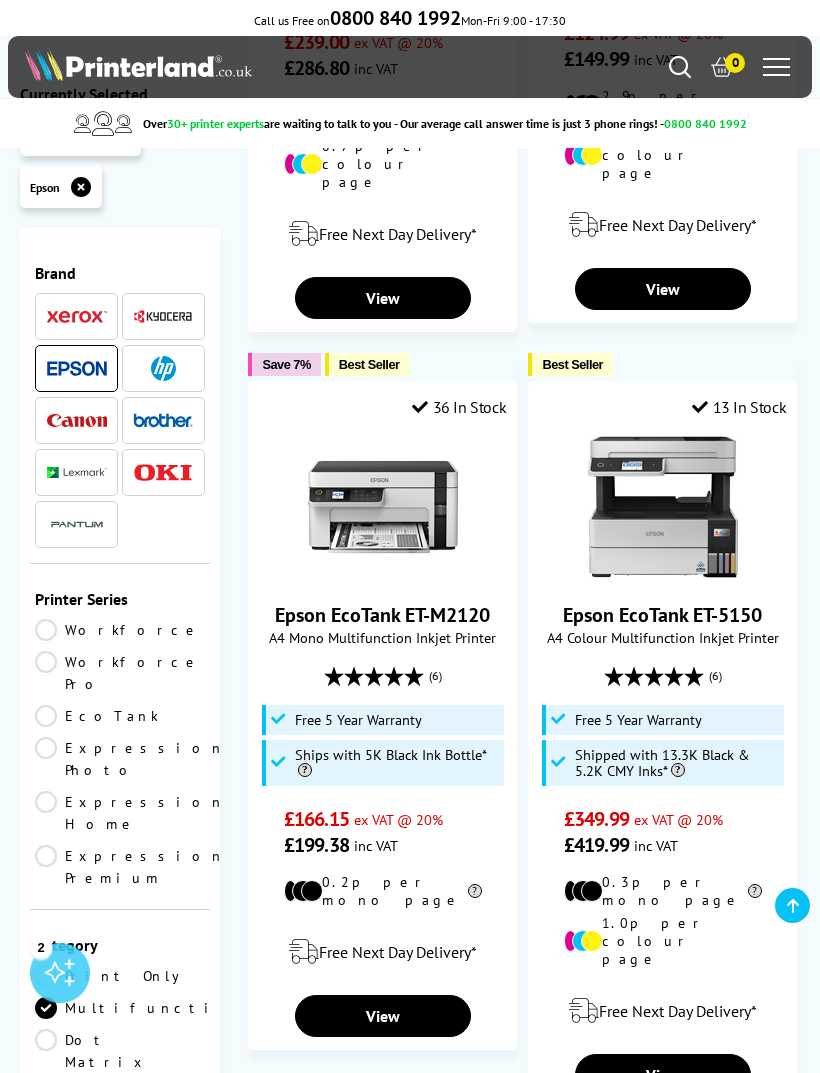 click on "Next" at bounding box center (641, 1162) 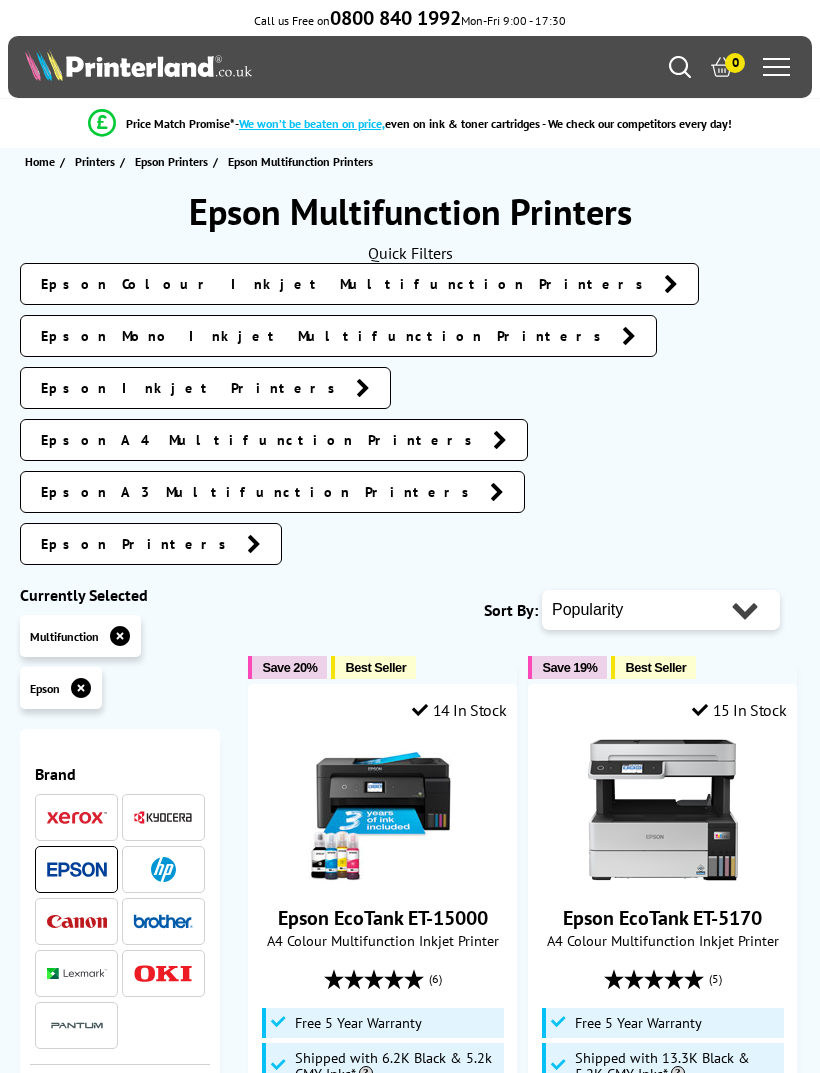 scroll, scrollTop: 0, scrollLeft: 0, axis: both 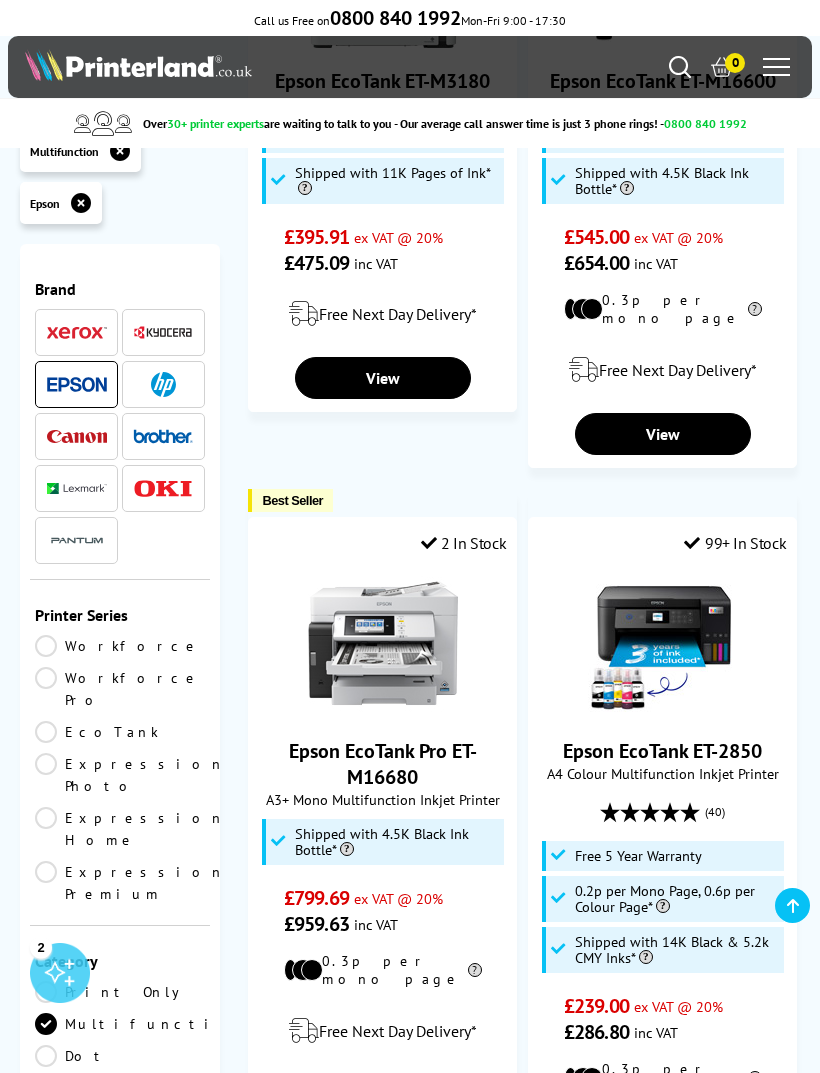 click on "View" at bounding box center [662, 1262] 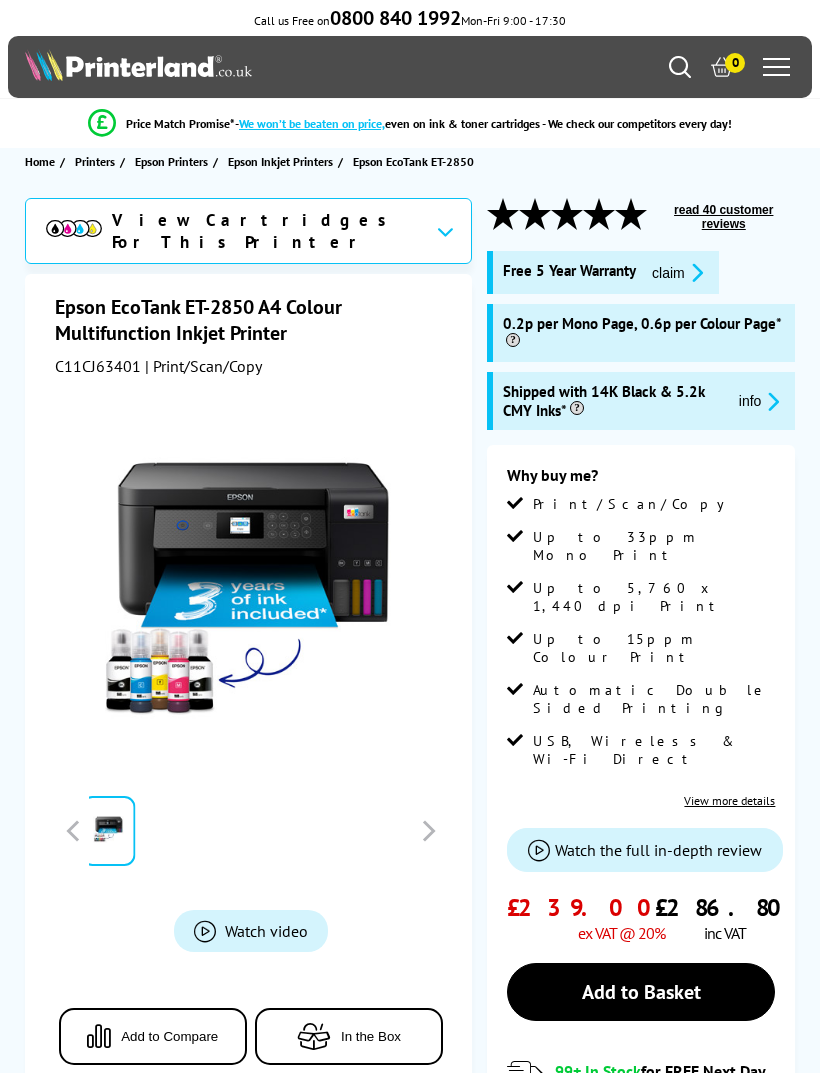 scroll, scrollTop: 0, scrollLeft: 0, axis: both 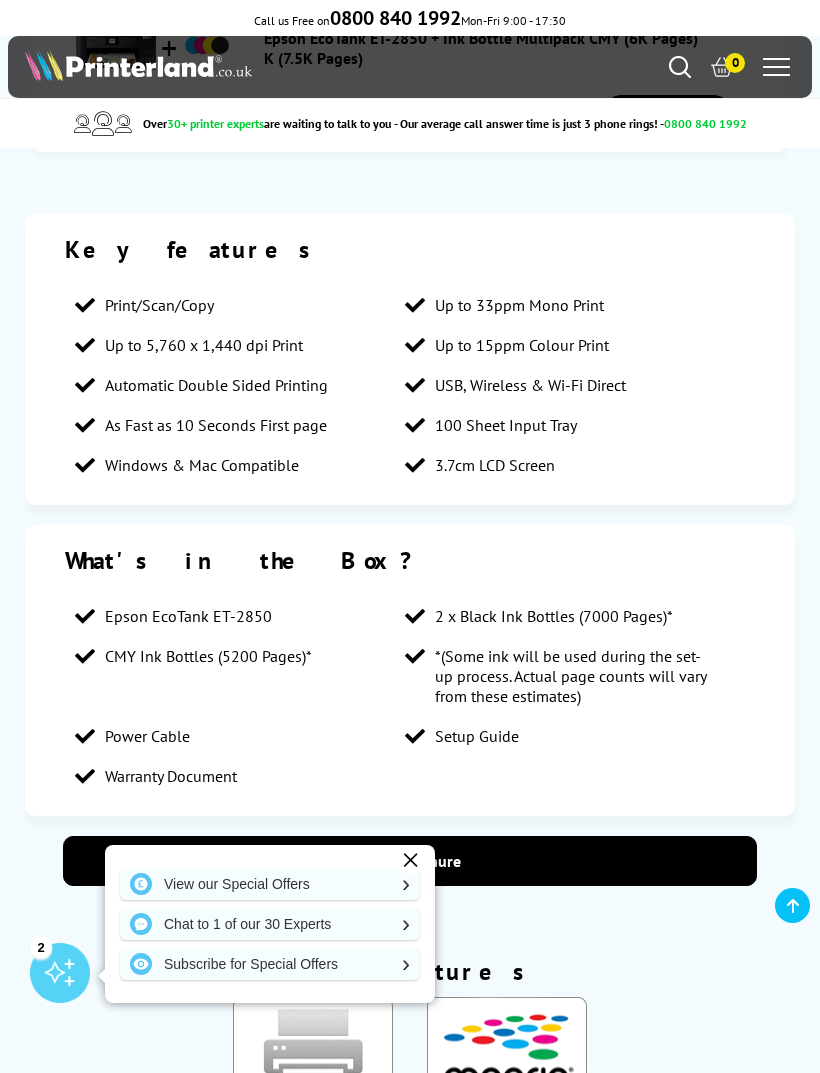 click on "View Brochure" at bounding box center [410, 861] 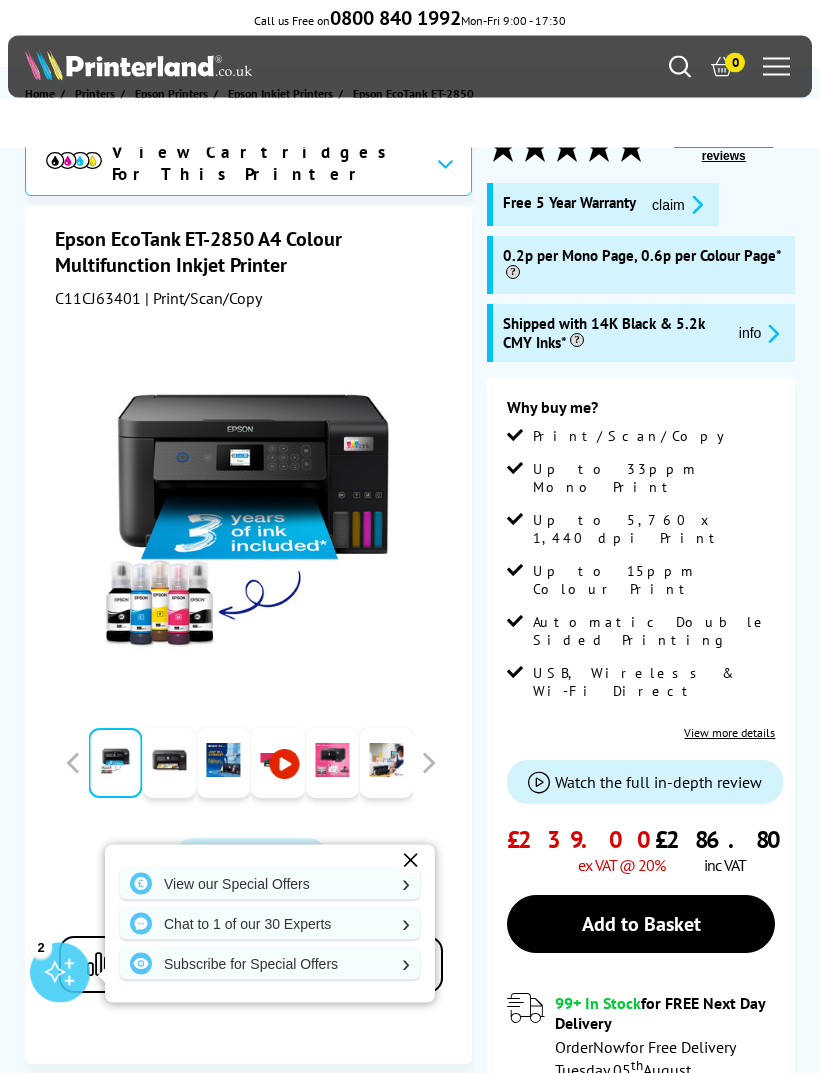scroll, scrollTop: 68, scrollLeft: 0, axis: vertical 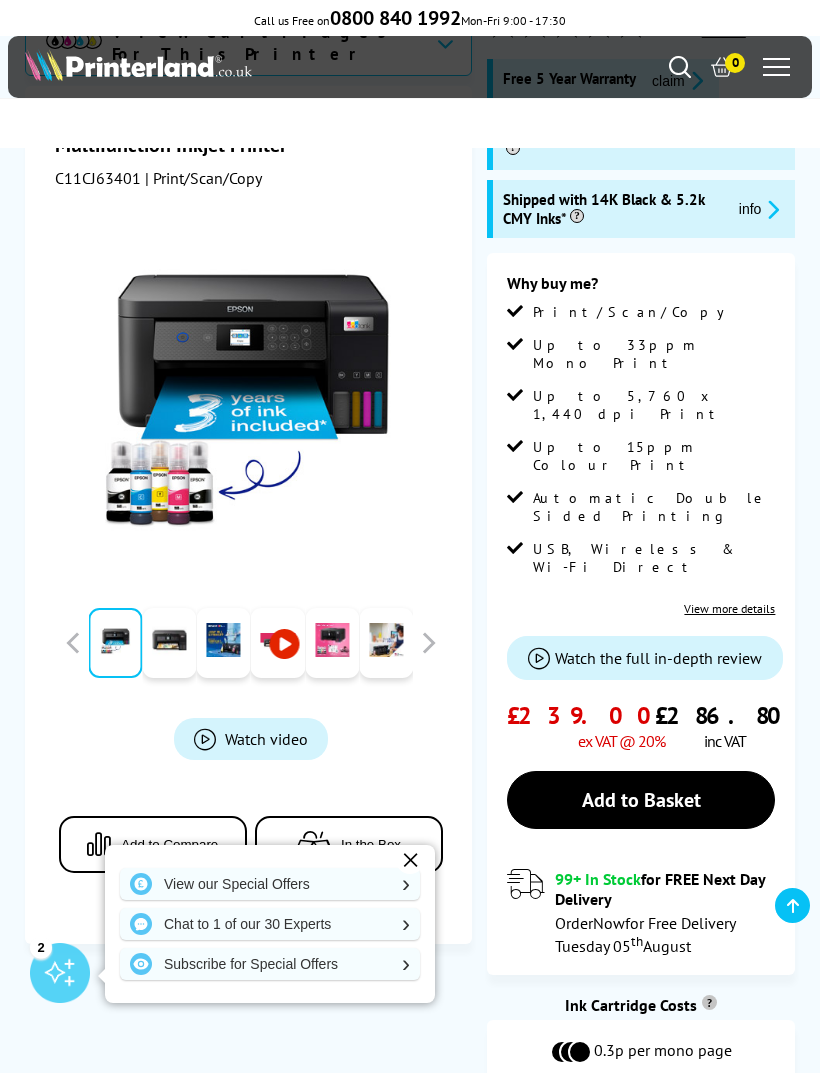 click on "View more details" at bounding box center [729, 608] 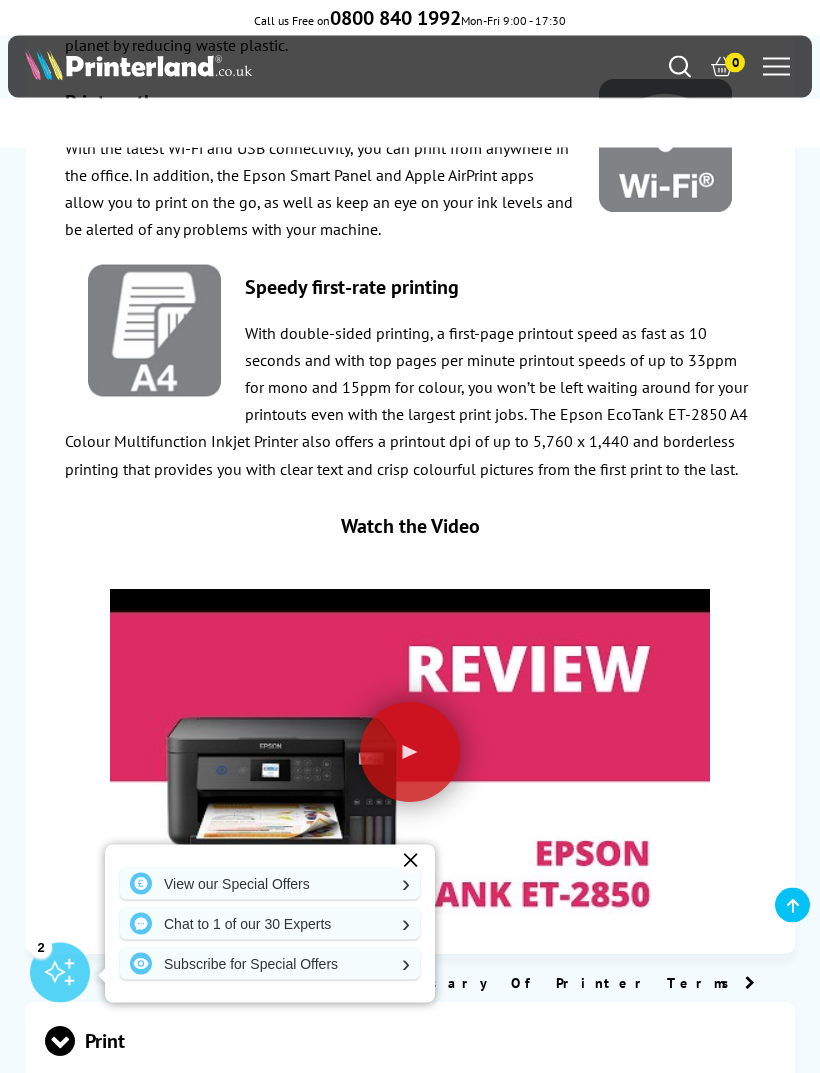 scroll, scrollTop: 3704, scrollLeft: 0, axis: vertical 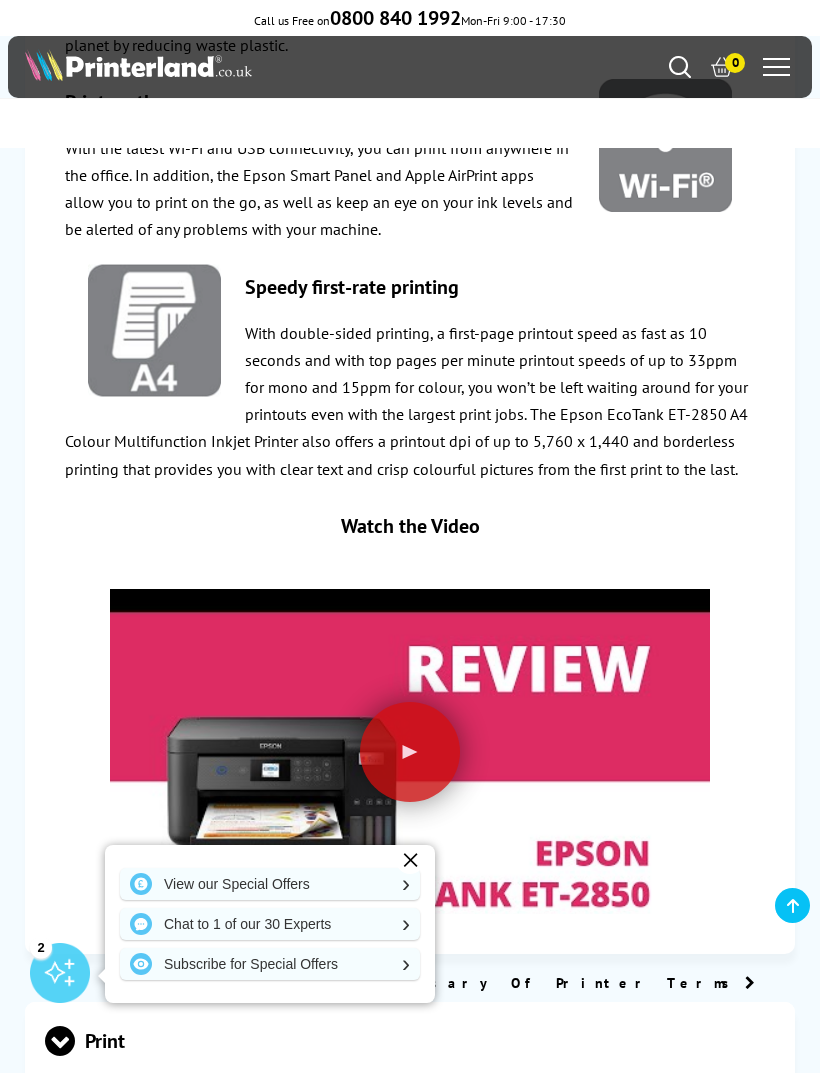 click at bounding box center (410, 752) 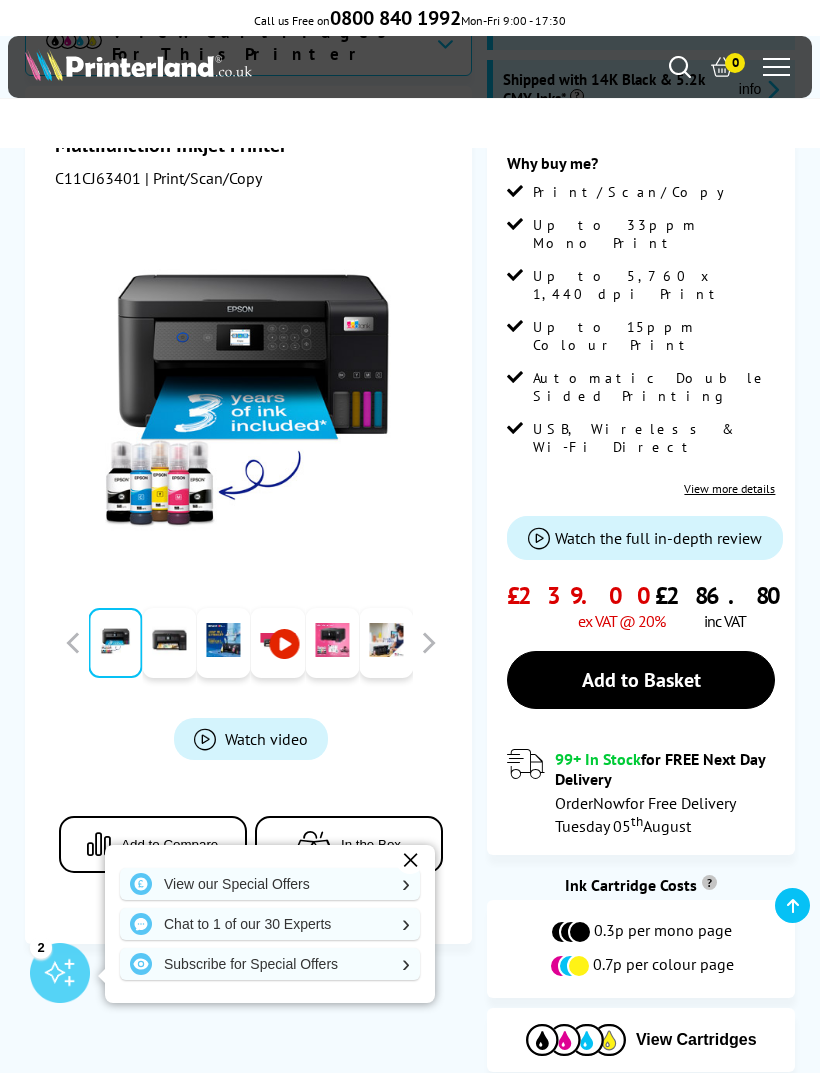 scroll, scrollTop: 310, scrollLeft: 0, axis: vertical 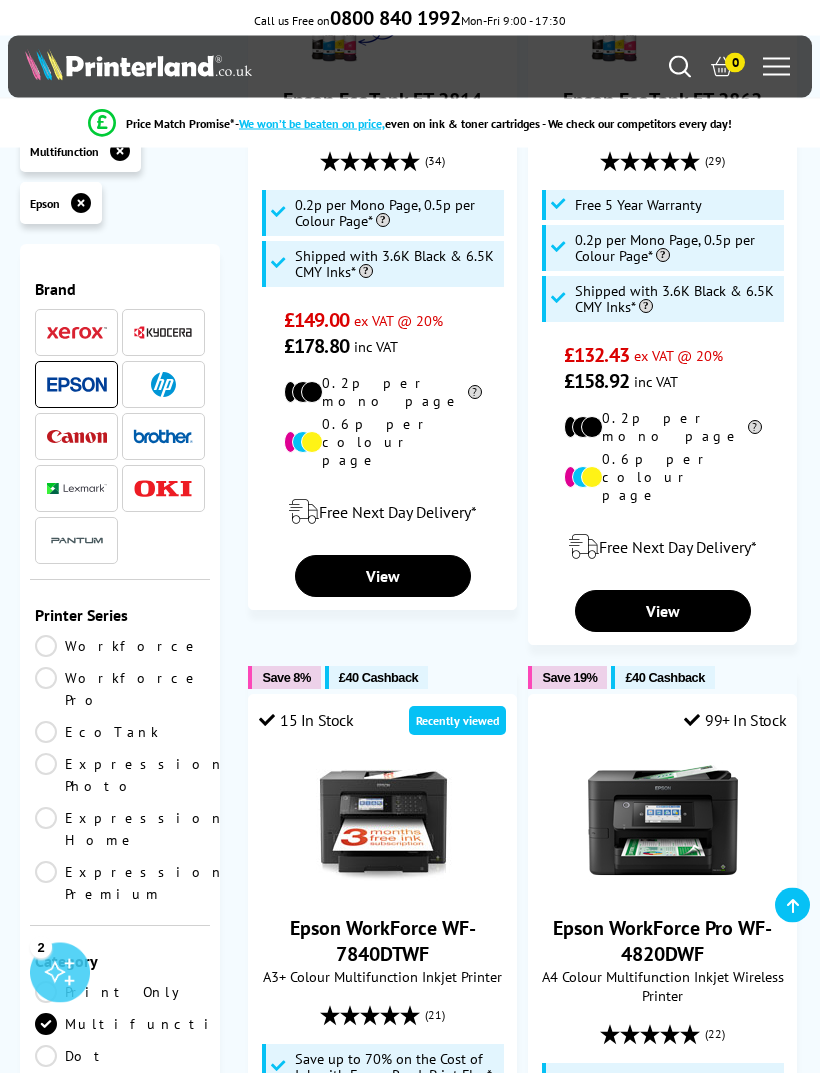 click on "Epson WorkForce WF-7840DTWF" at bounding box center [383, 942] 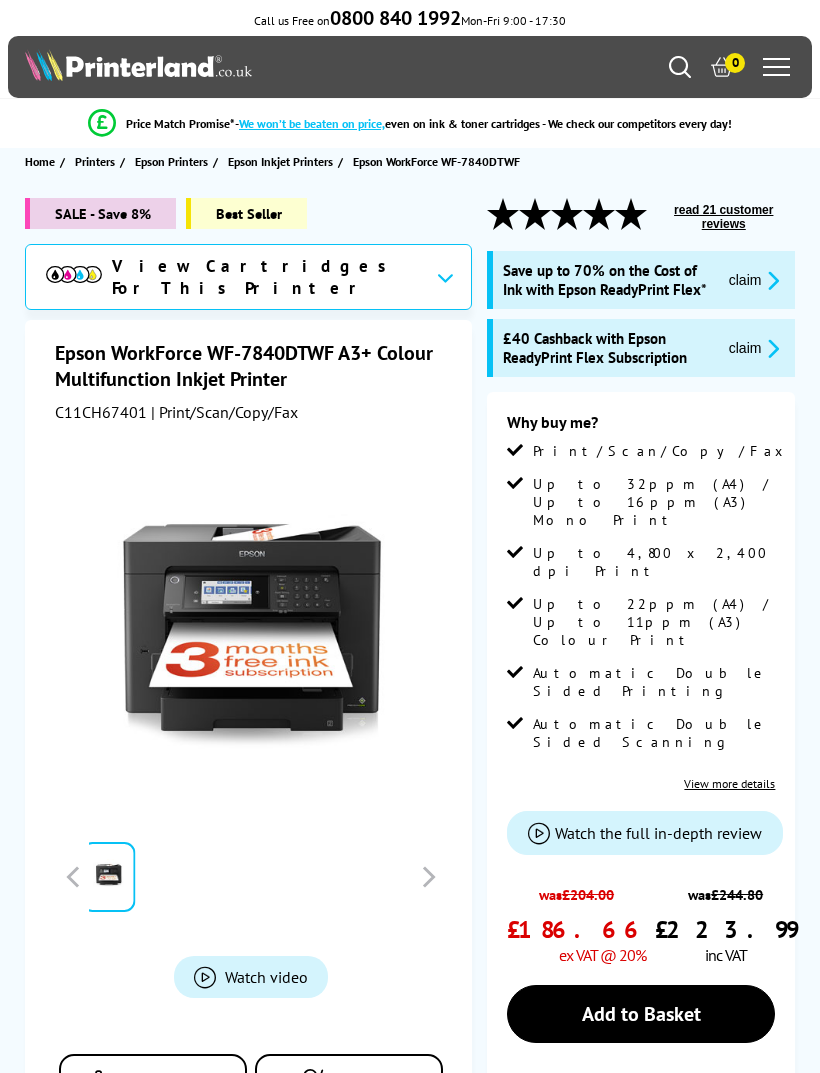 scroll, scrollTop: 0, scrollLeft: 0, axis: both 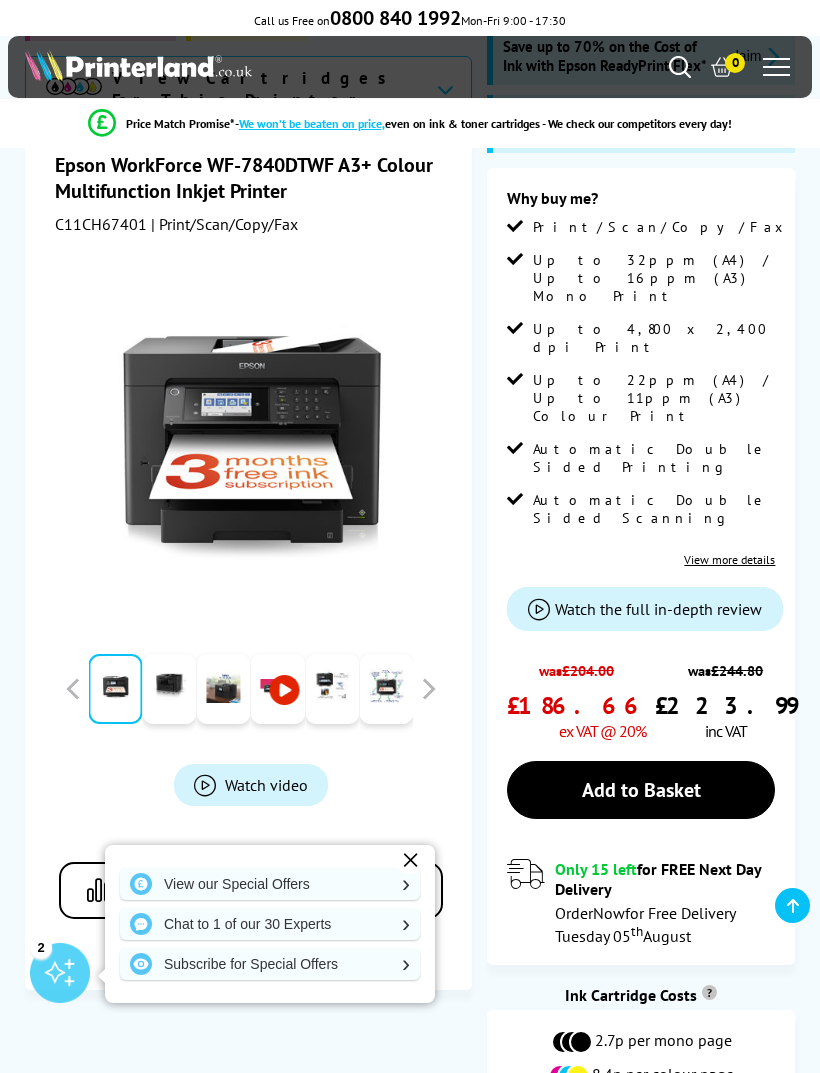 click on "✕" at bounding box center [410, 860] 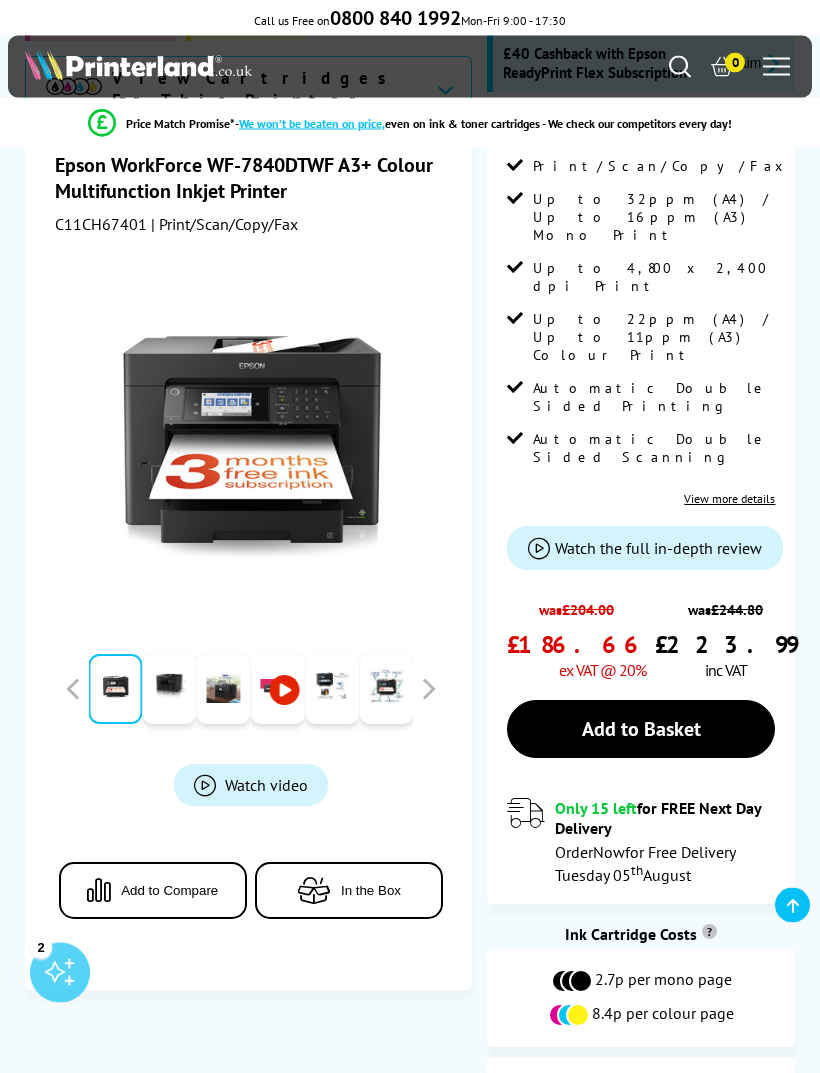 scroll, scrollTop: 285, scrollLeft: 0, axis: vertical 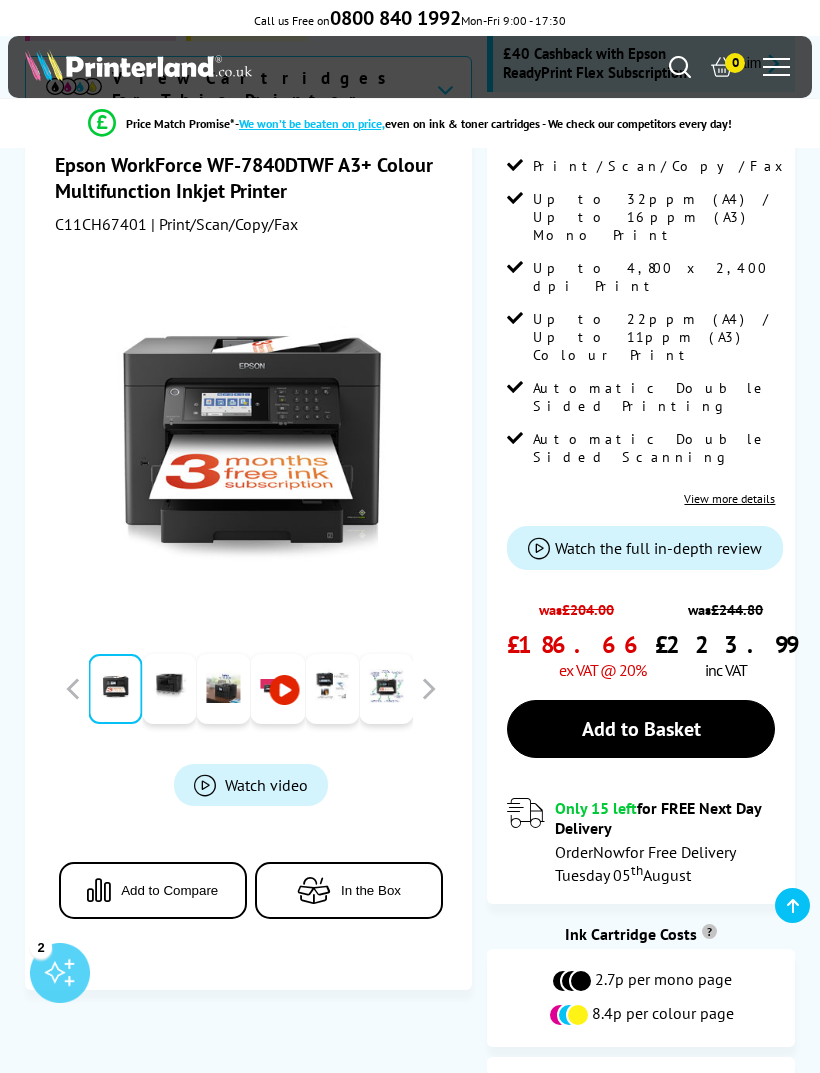 click on "Watch video" at bounding box center (266, 785) 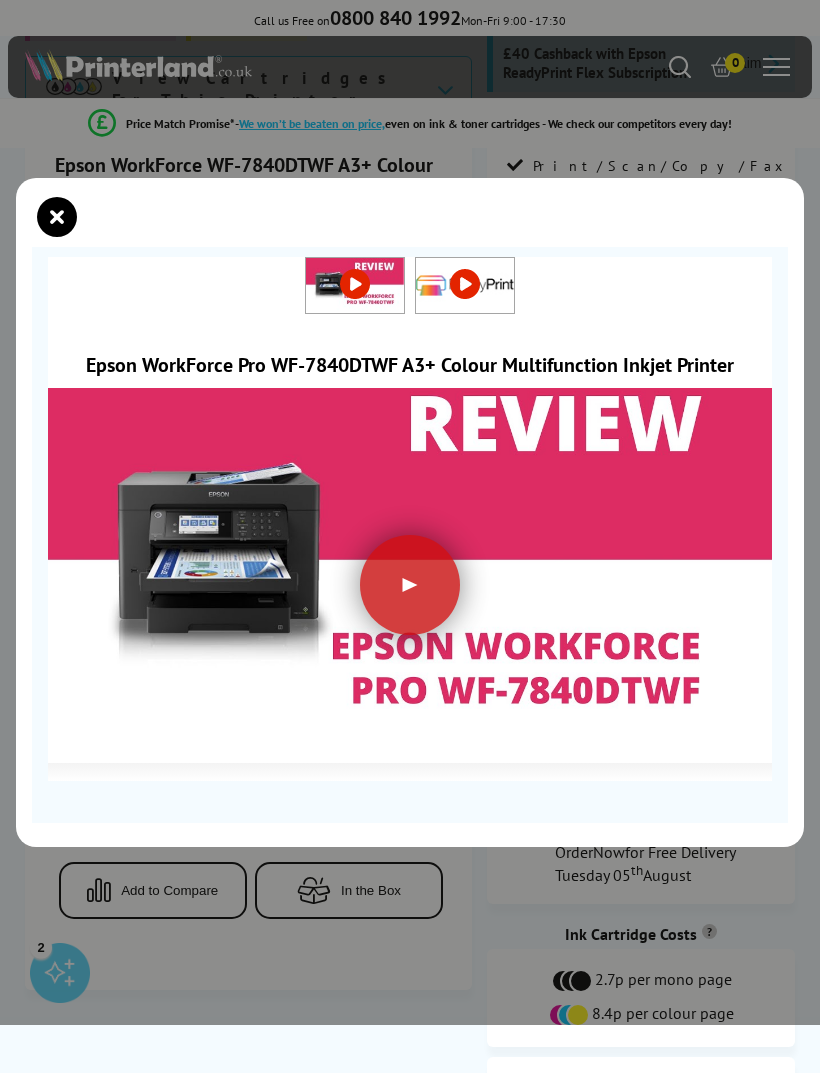 click at bounding box center [410, 585] 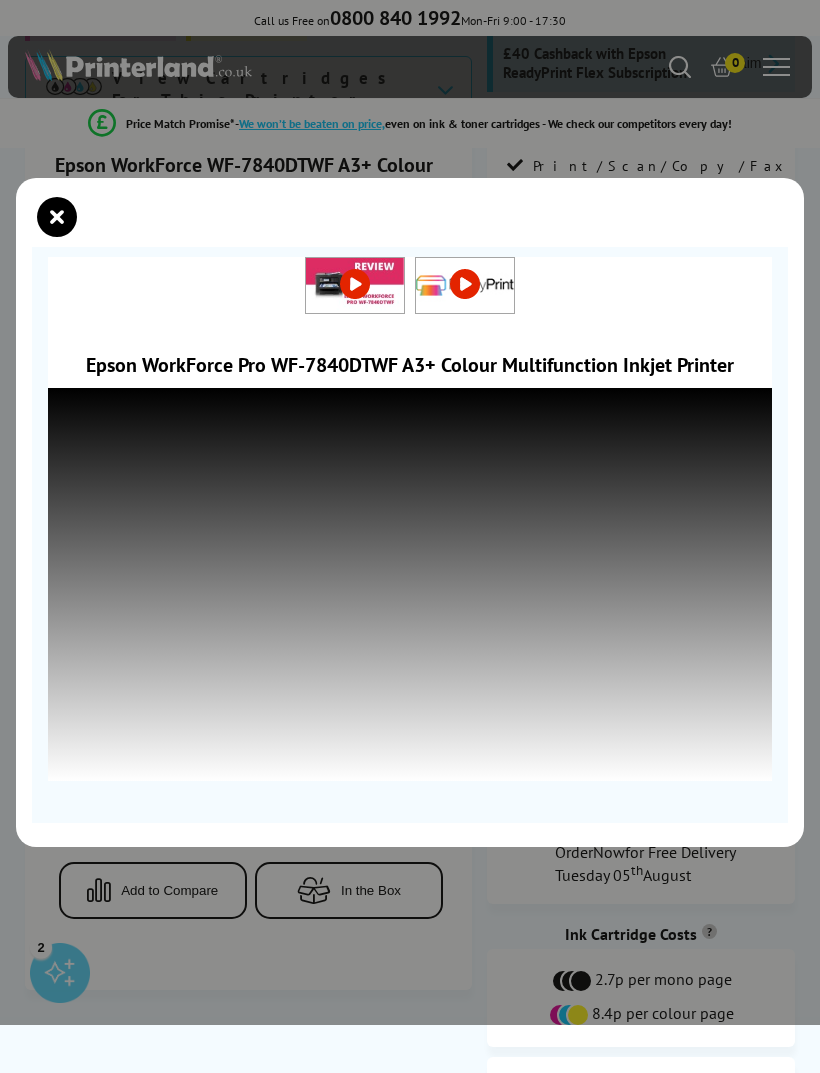 click at bounding box center [57, 217] 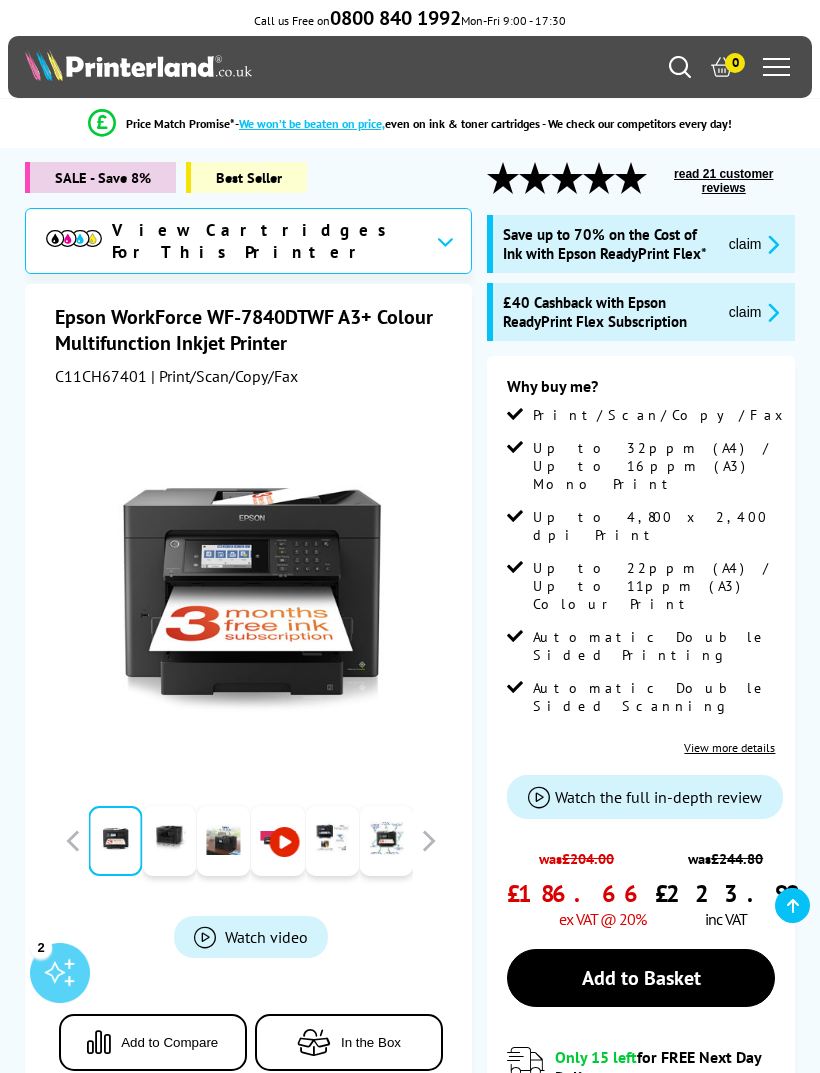 scroll, scrollTop: 0, scrollLeft: 0, axis: both 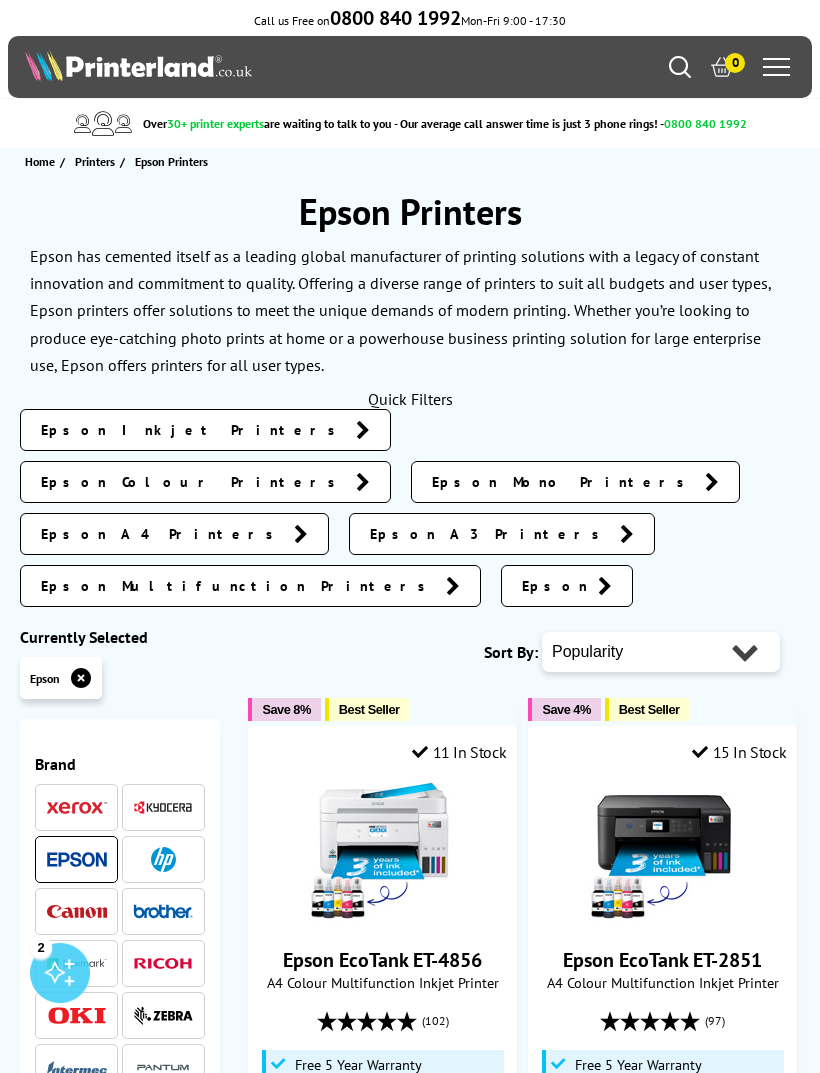 click 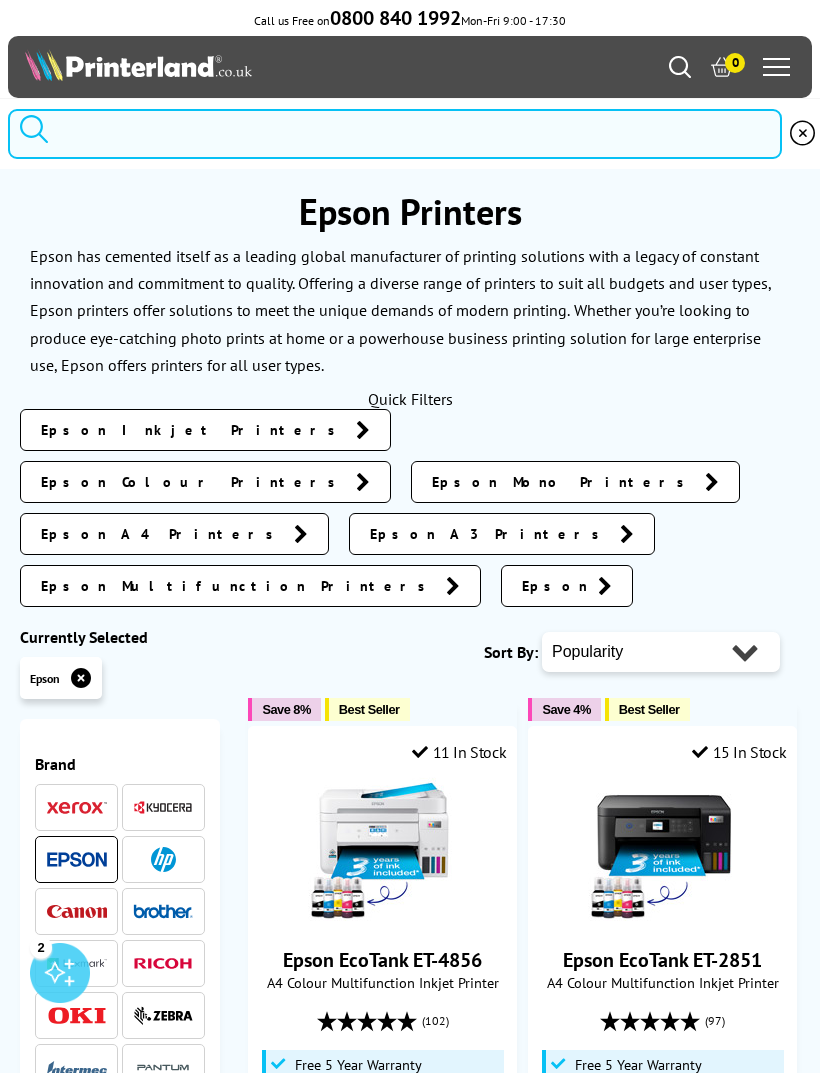 click at bounding box center (395, 134) 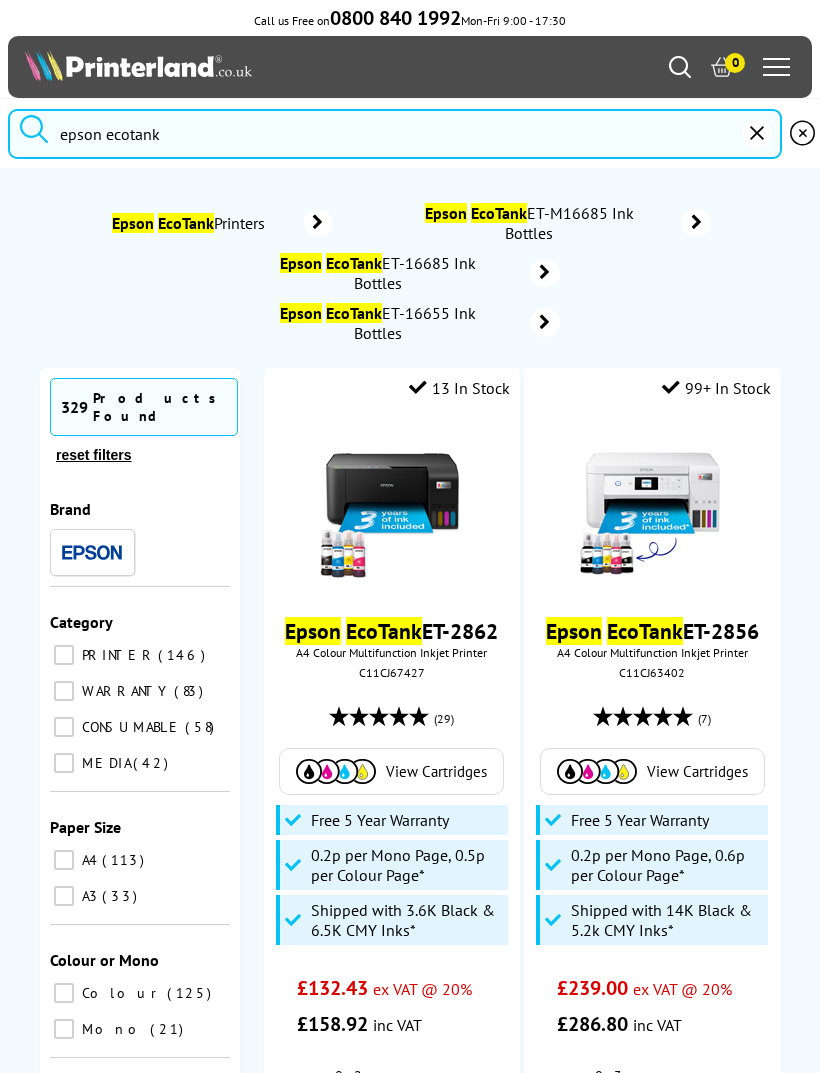 type on "epson ecotank" 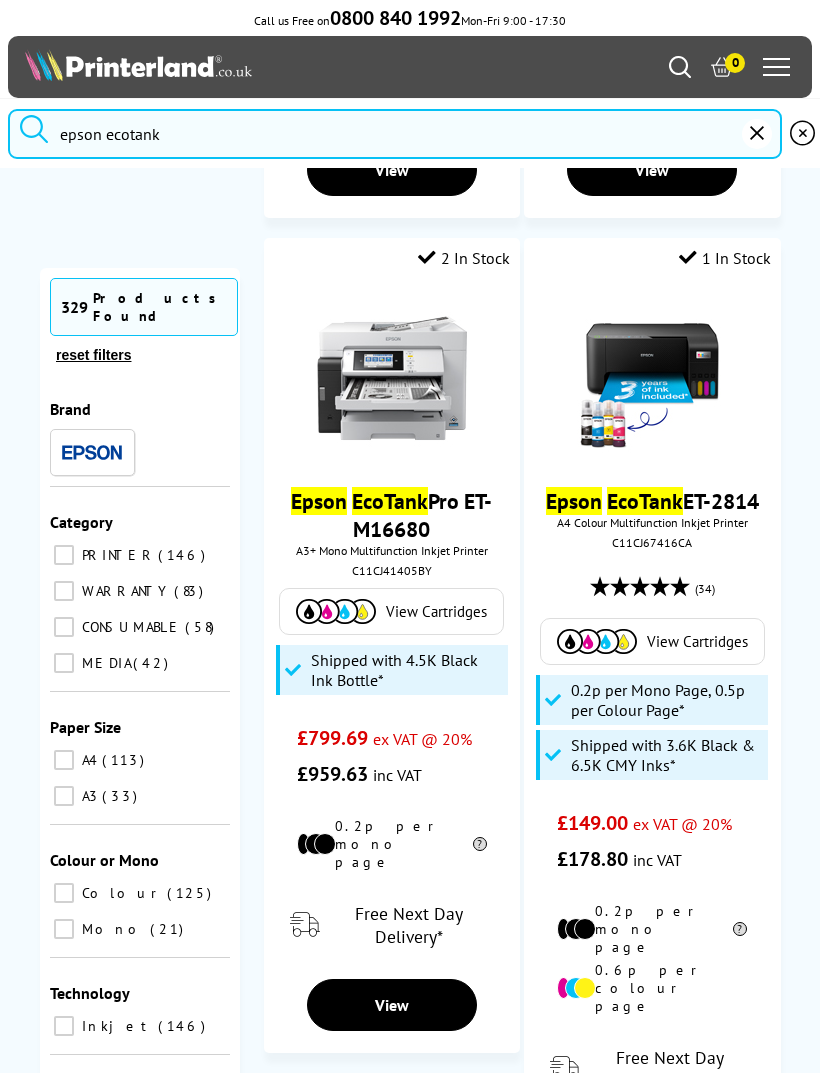 scroll, scrollTop: 7772, scrollLeft: 0, axis: vertical 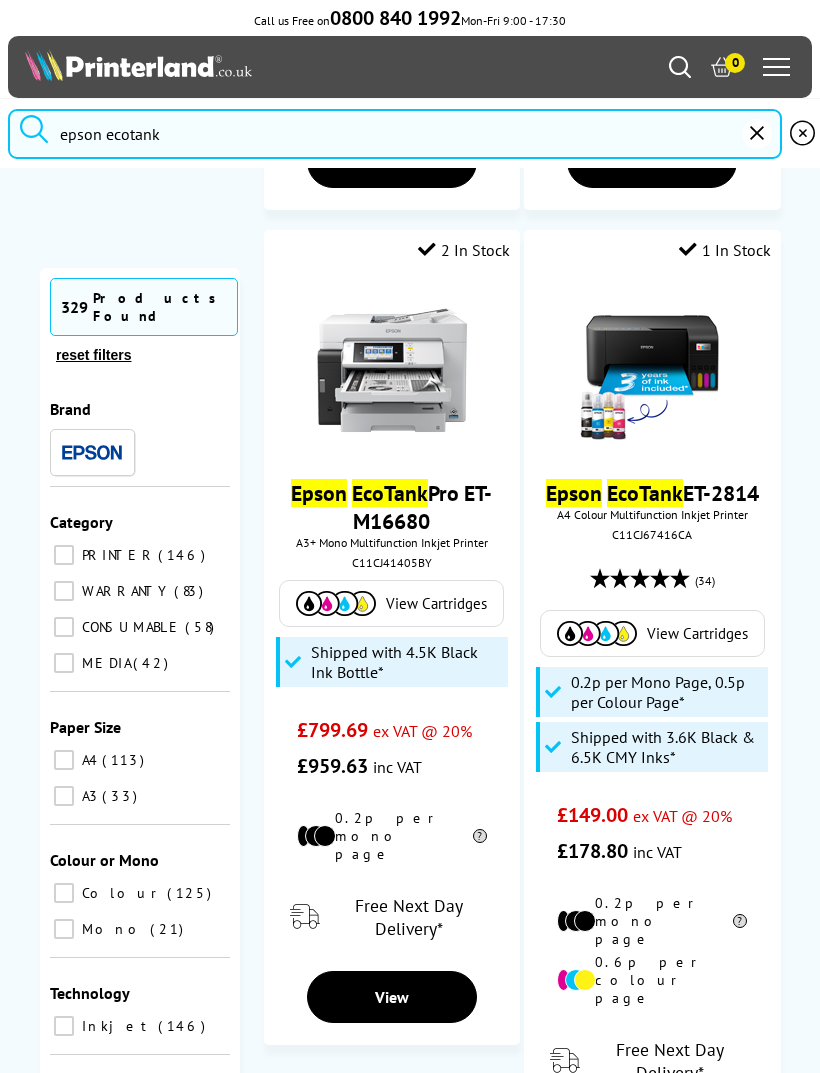 click on "View" at bounding box center [652, 1141] 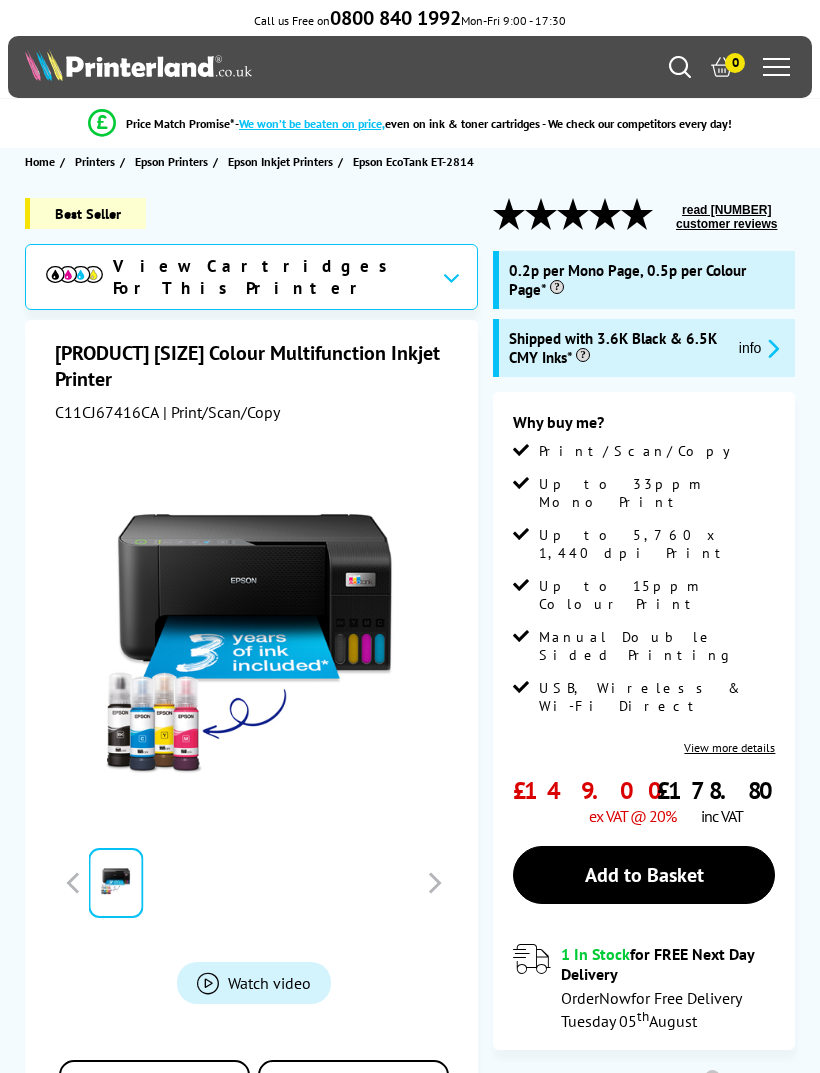scroll, scrollTop: 0, scrollLeft: 0, axis: both 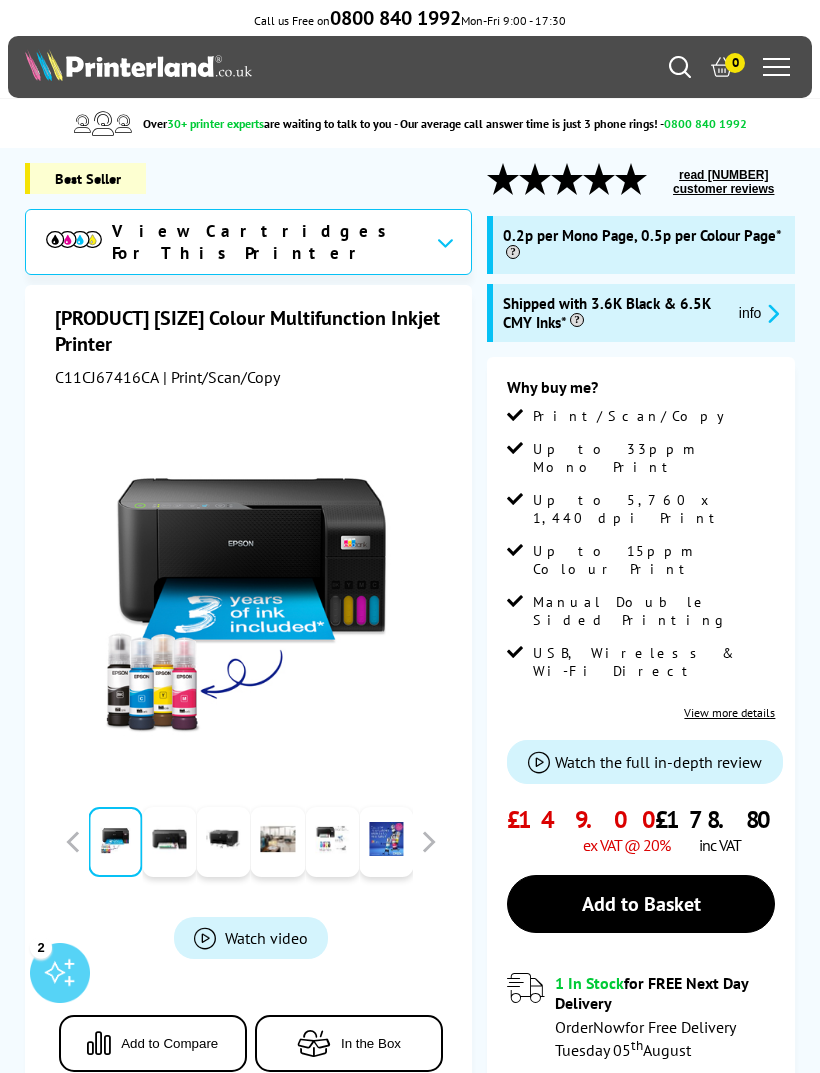 click on "Watch video" at bounding box center [266, 938] 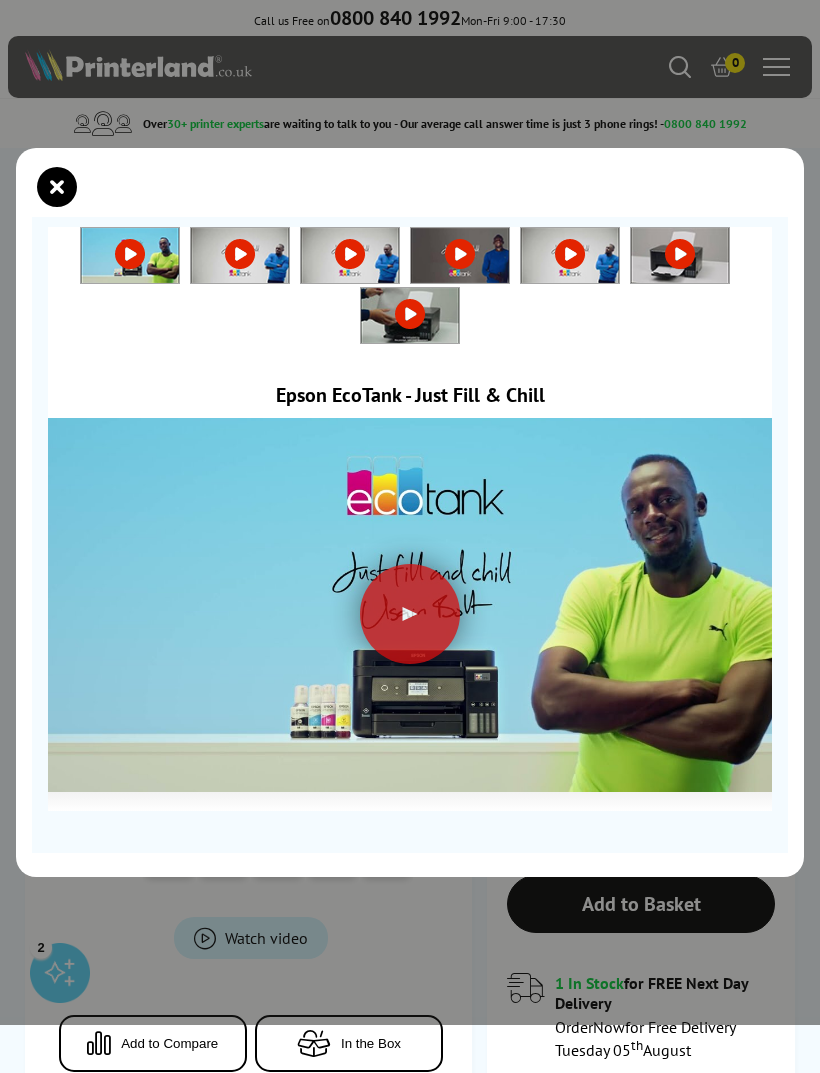 click at bounding box center (410, 614) 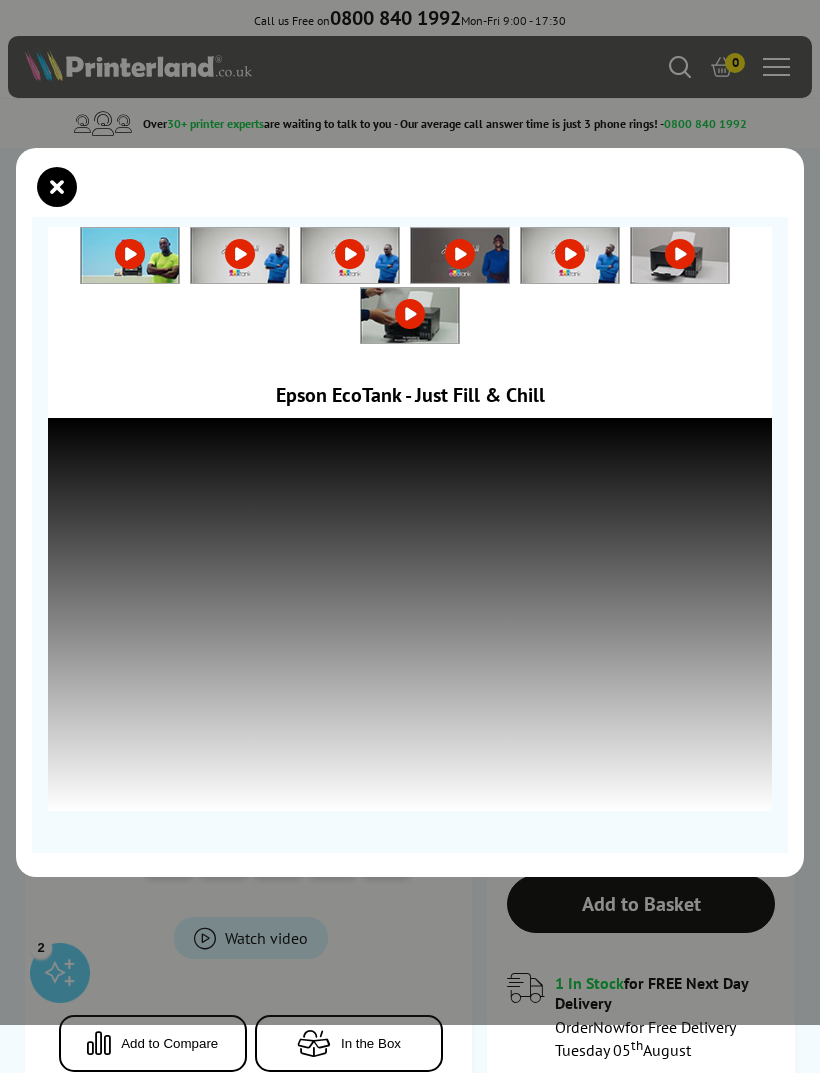 click at bounding box center (57, 187) 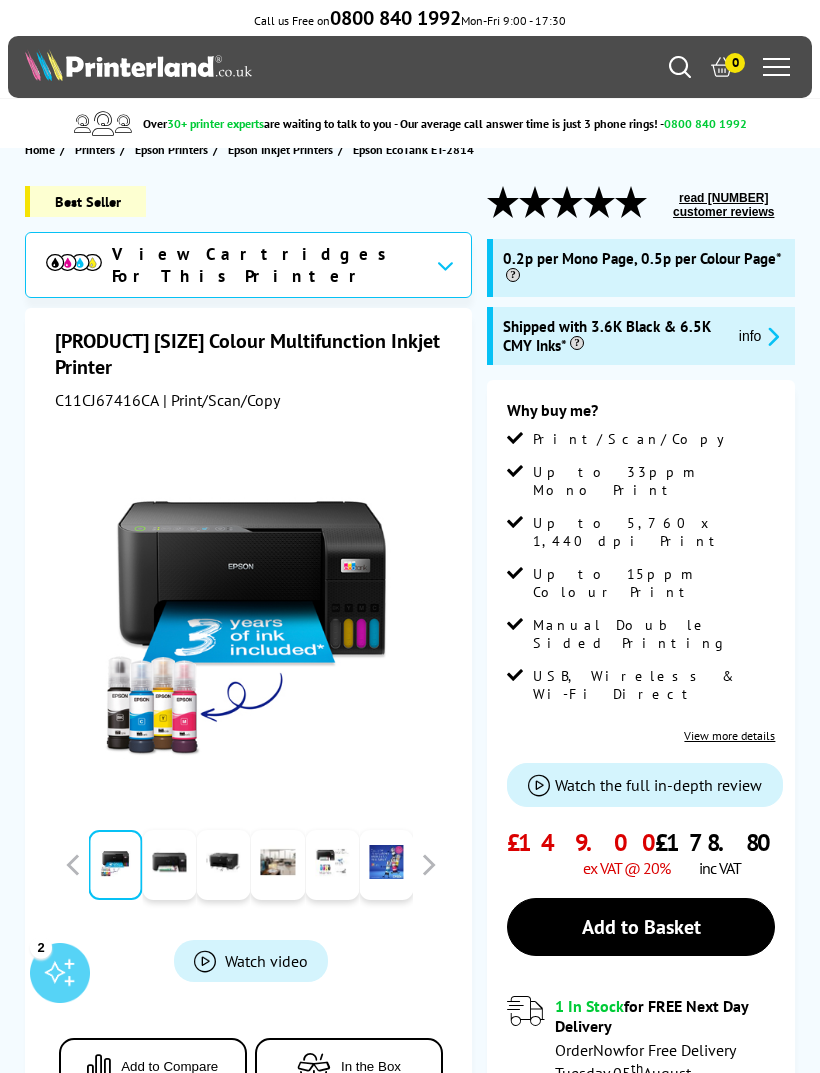 scroll, scrollTop: 0, scrollLeft: 0, axis: both 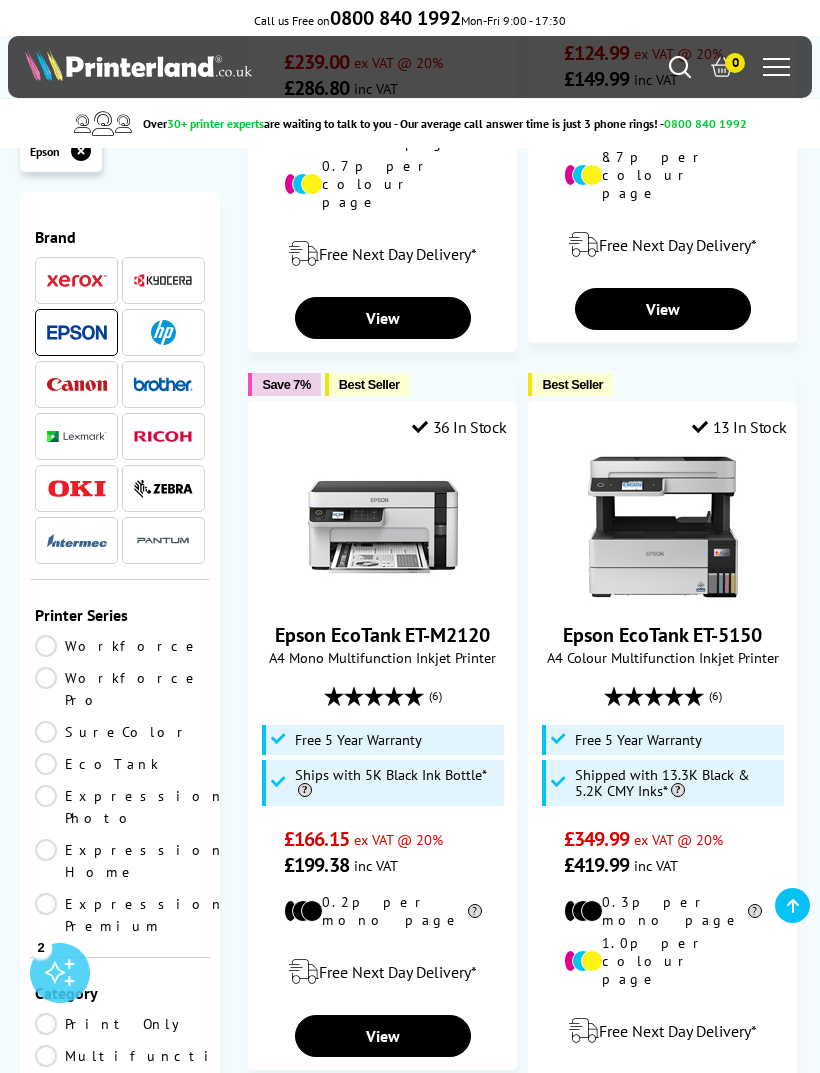 click on "2" at bounding box center [422, 1182] 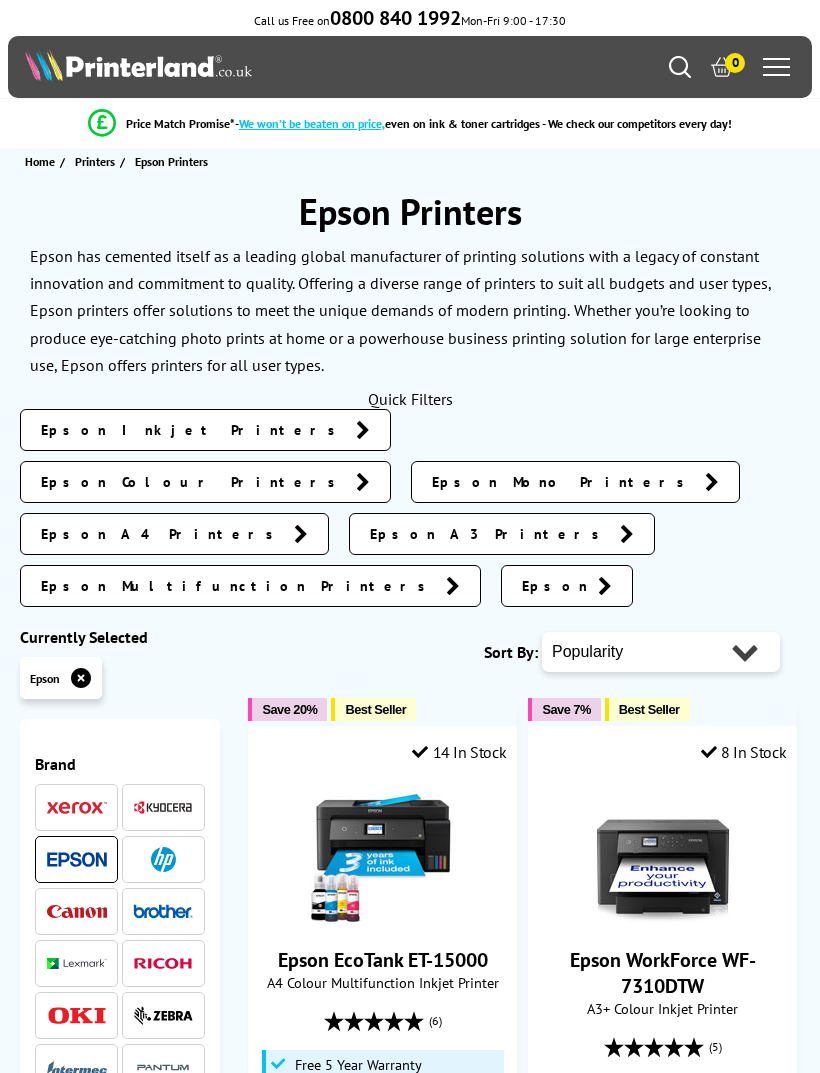 scroll, scrollTop: 0, scrollLeft: 0, axis: both 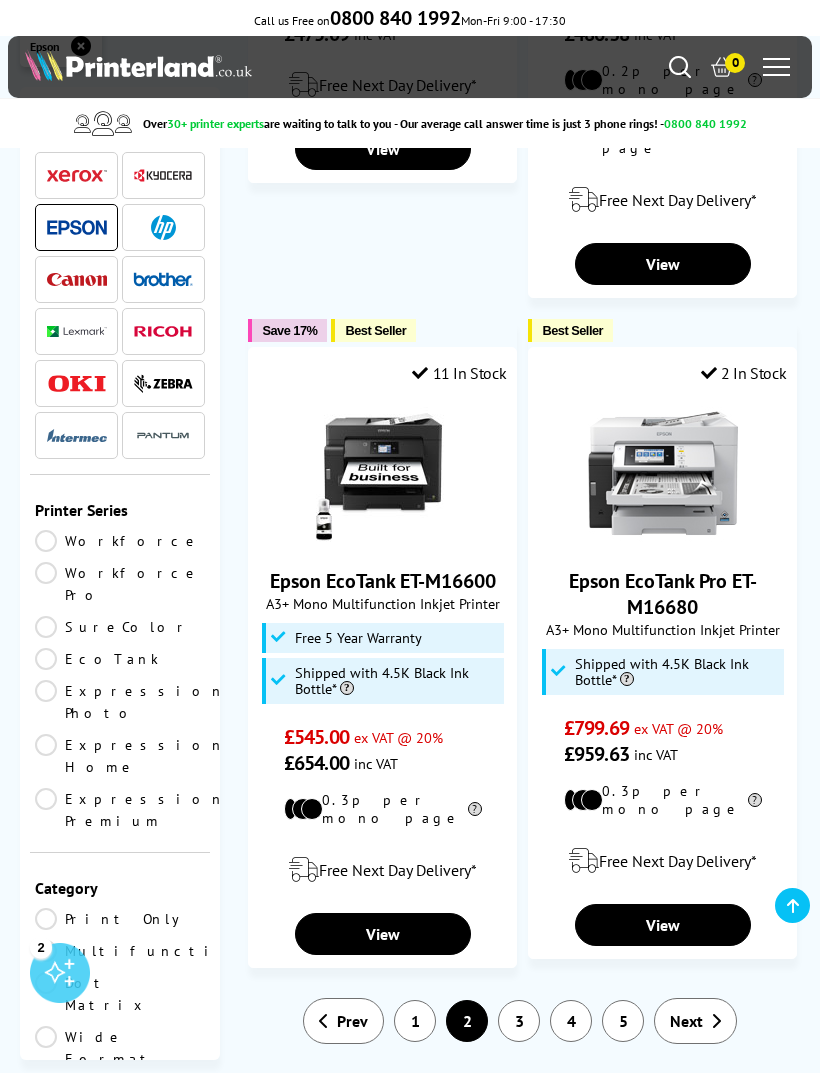 click on "3" at bounding box center [519, 1021] 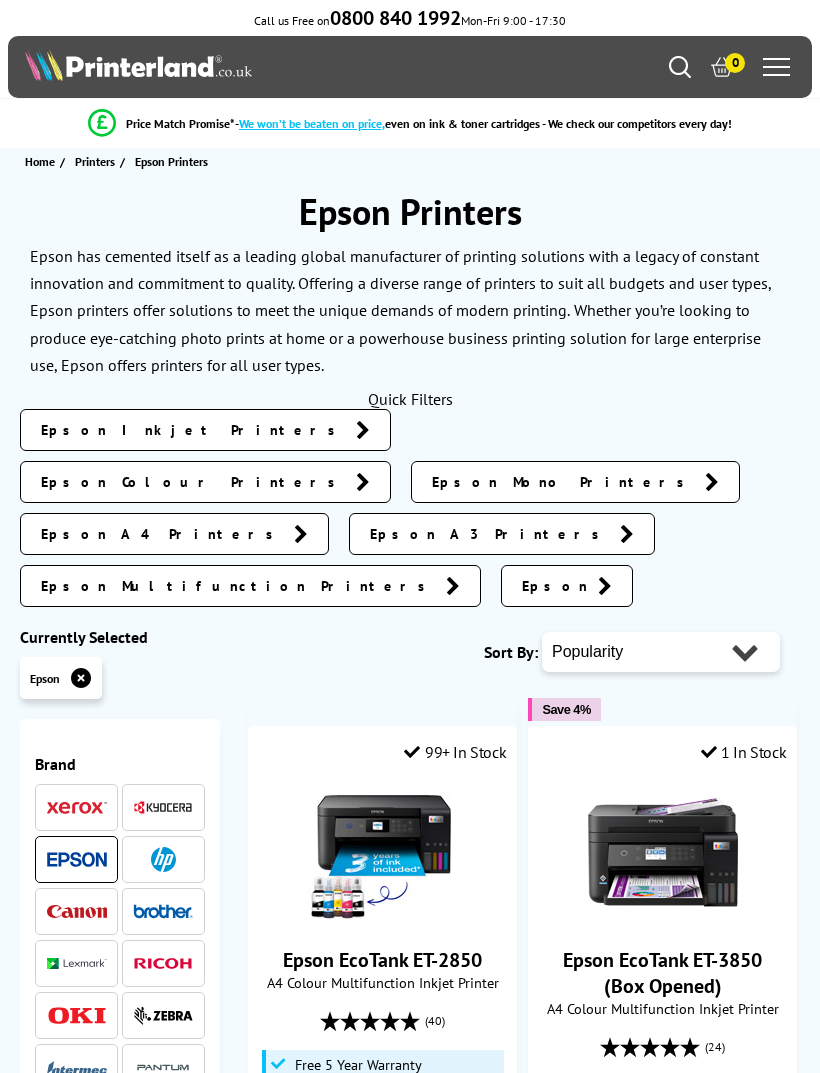 scroll, scrollTop: 0, scrollLeft: 0, axis: both 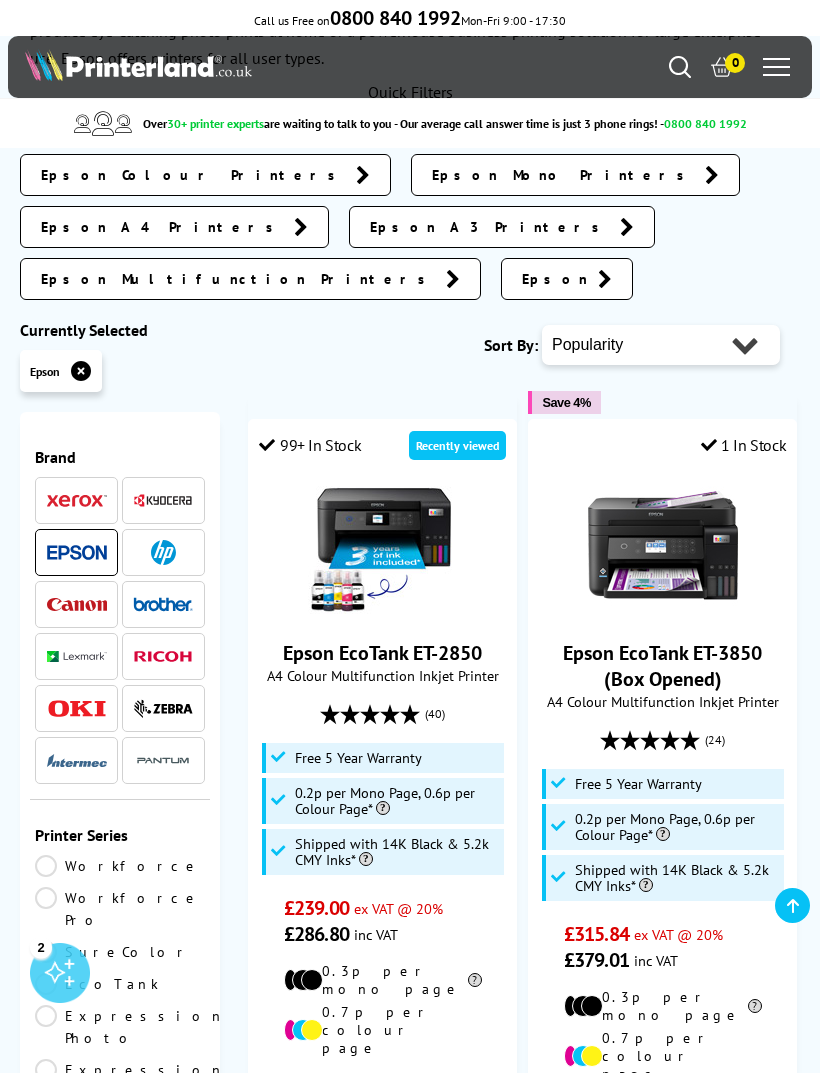 click on "View" at bounding box center [382, 1164] 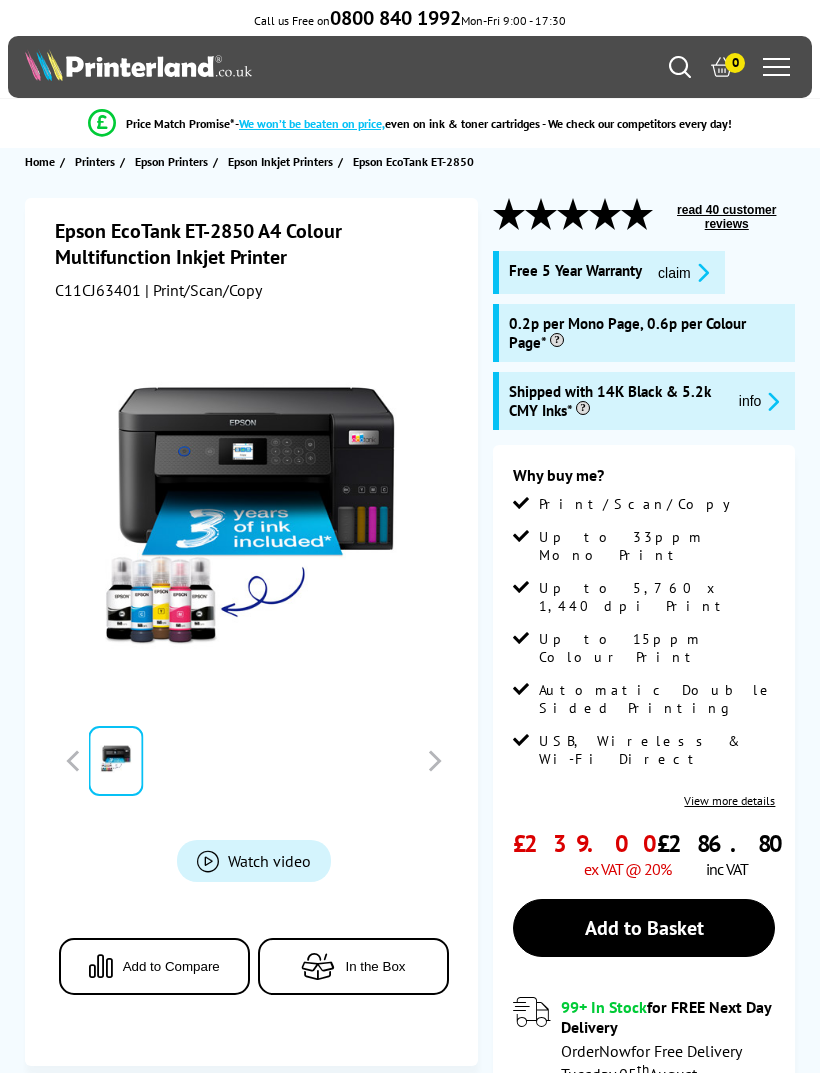 scroll, scrollTop: 0, scrollLeft: 0, axis: both 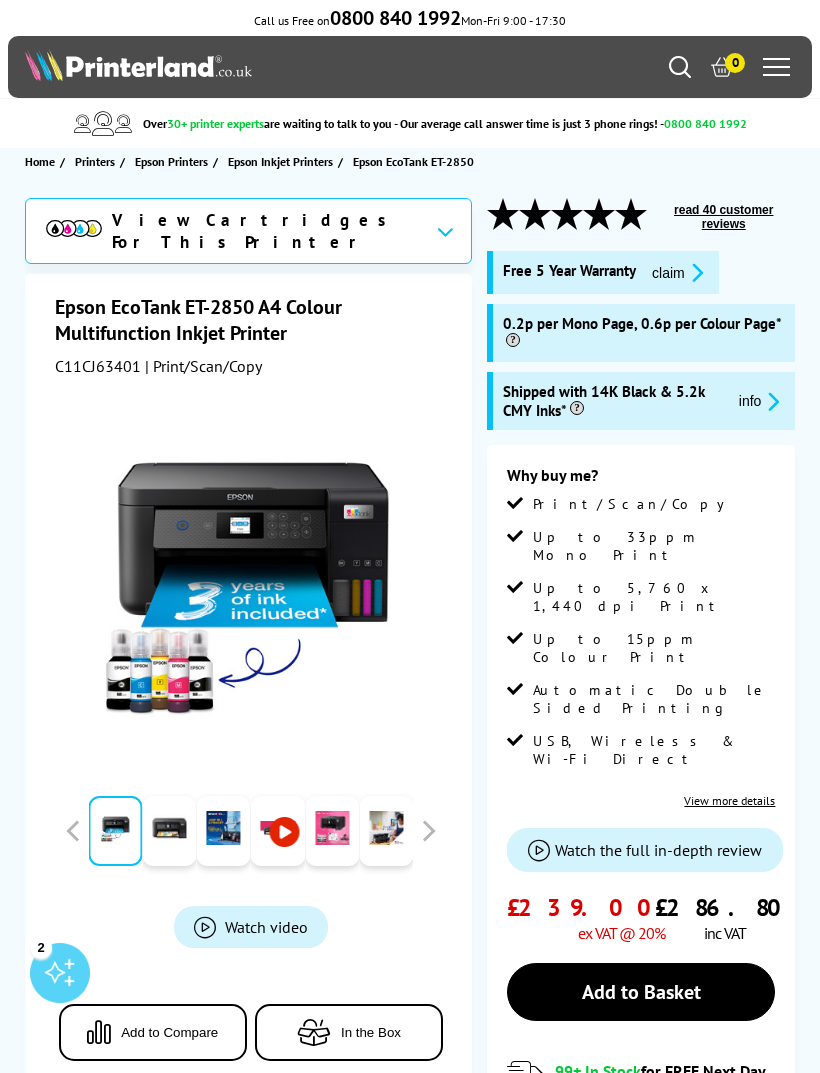 click on "Watch video" at bounding box center [266, 927] 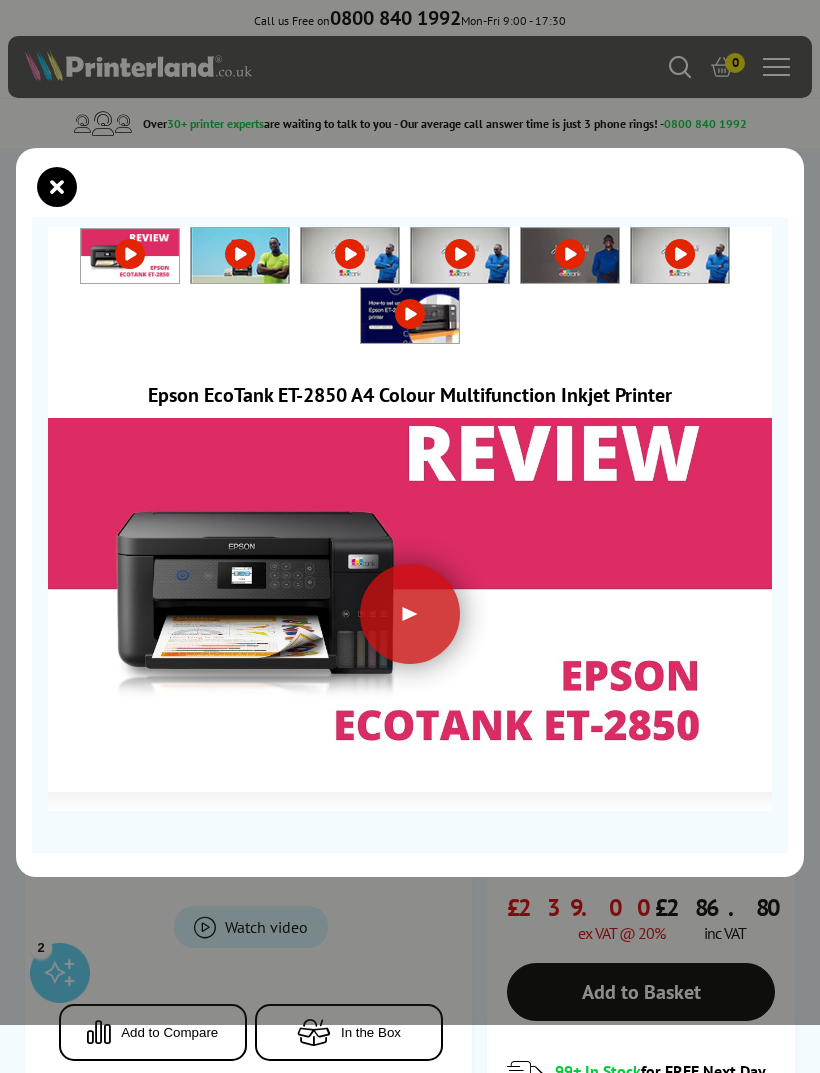 click at bounding box center (410, 614) 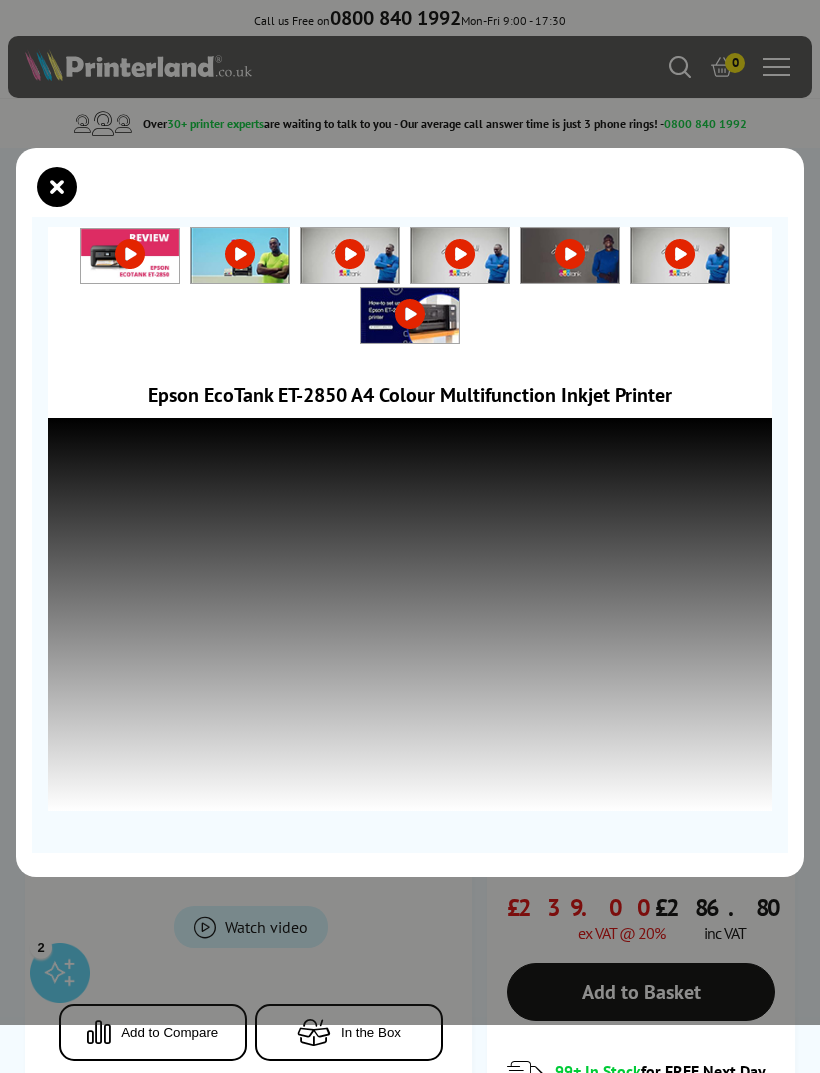 click at bounding box center [57, 187] 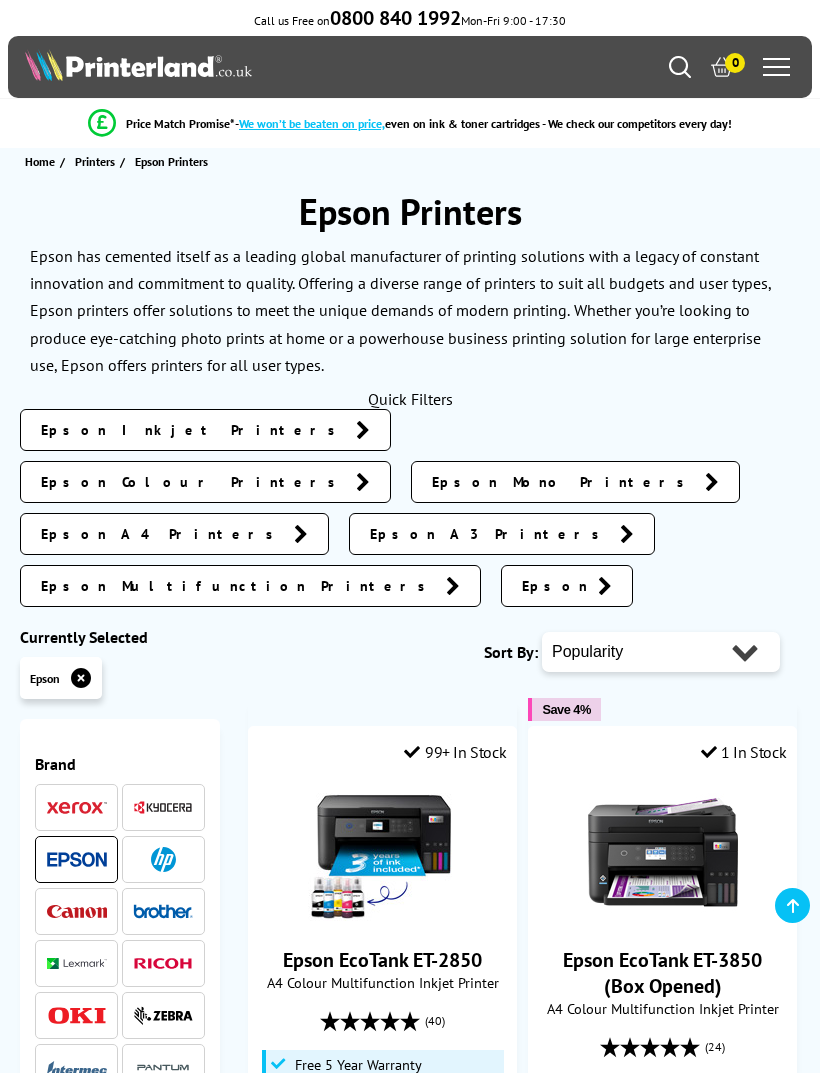 scroll, scrollTop: 371, scrollLeft: 0, axis: vertical 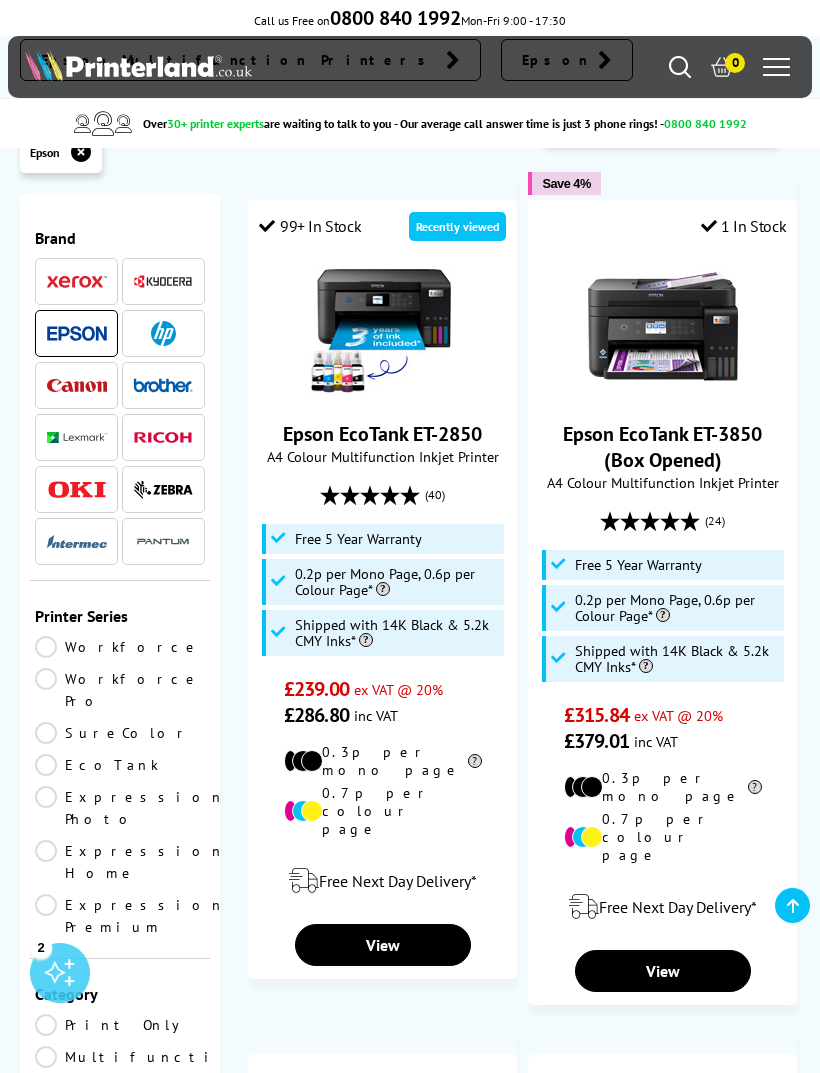 click on "View" at bounding box center [662, 971] 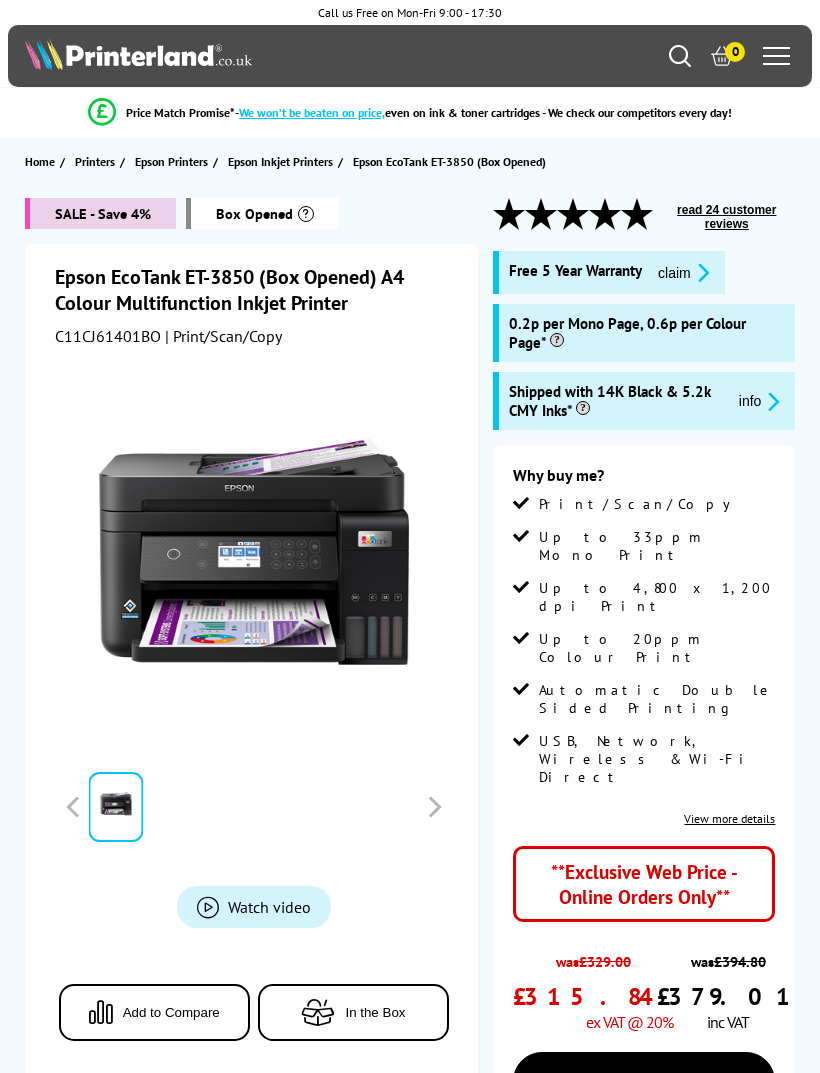scroll, scrollTop: 0, scrollLeft: 0, axis: both 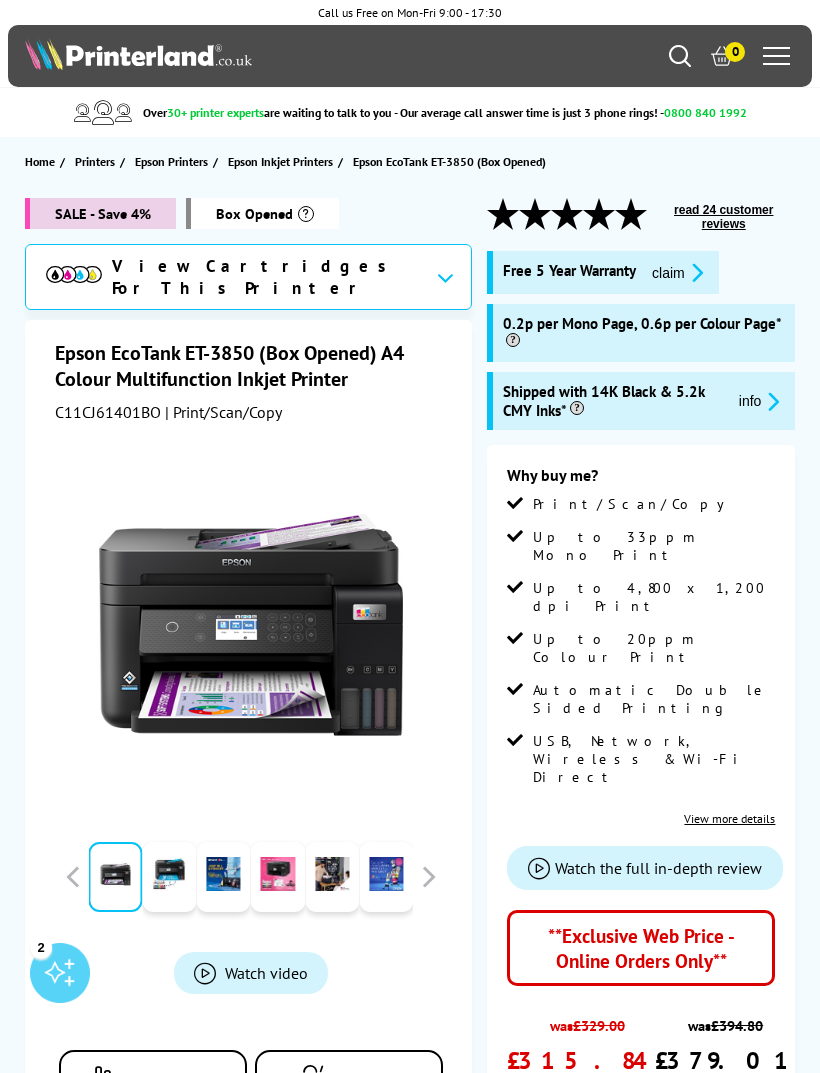 click on "Watch video" at bounding box center (266, 973) 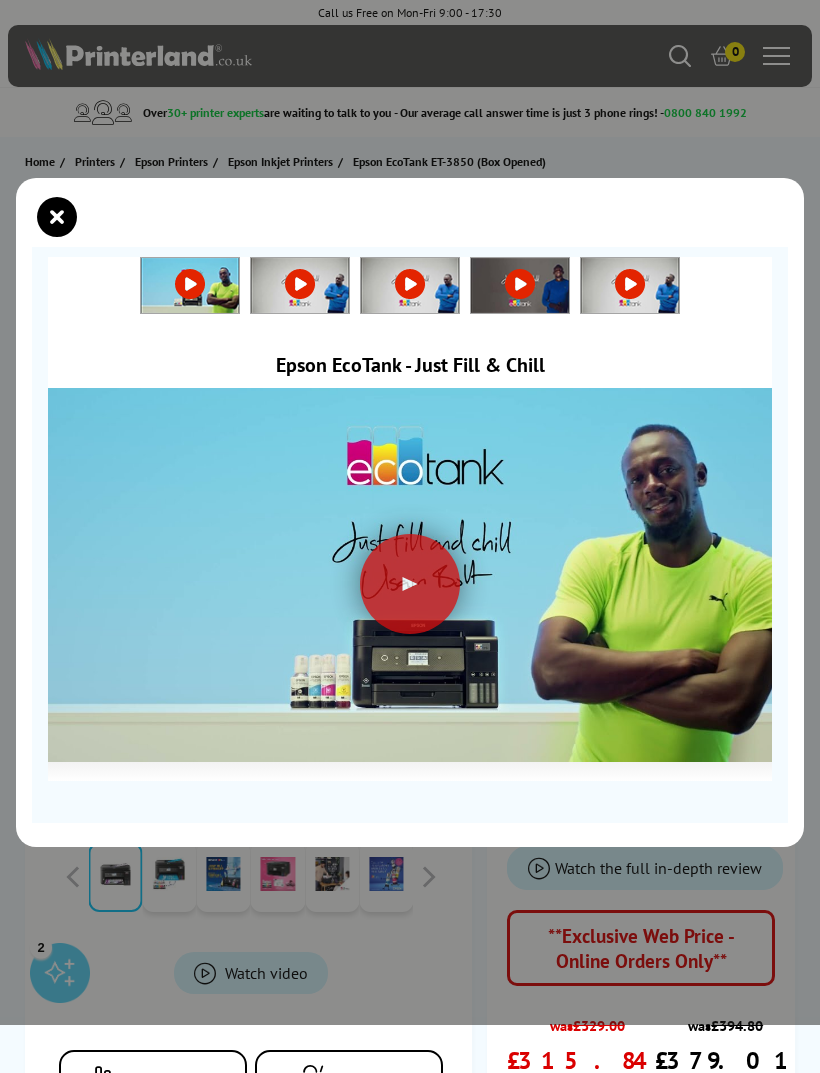 click at bounding box center (190, 284) 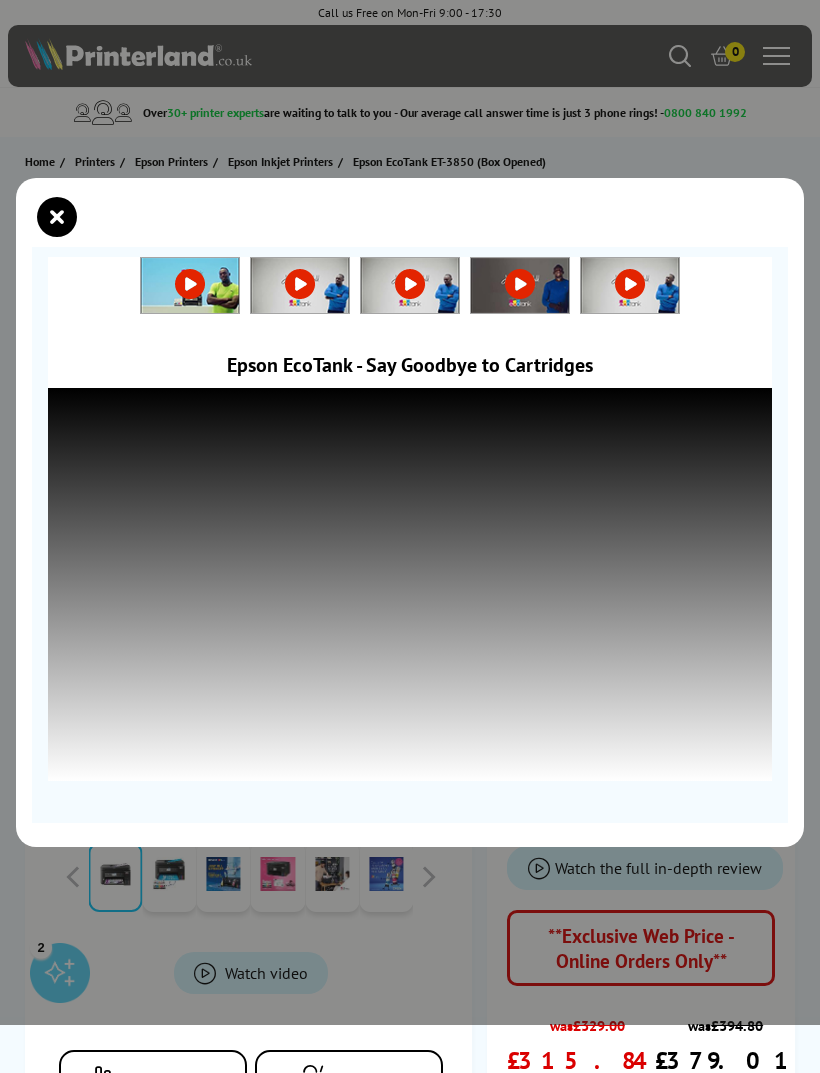 click at bounding box center [57, 217] 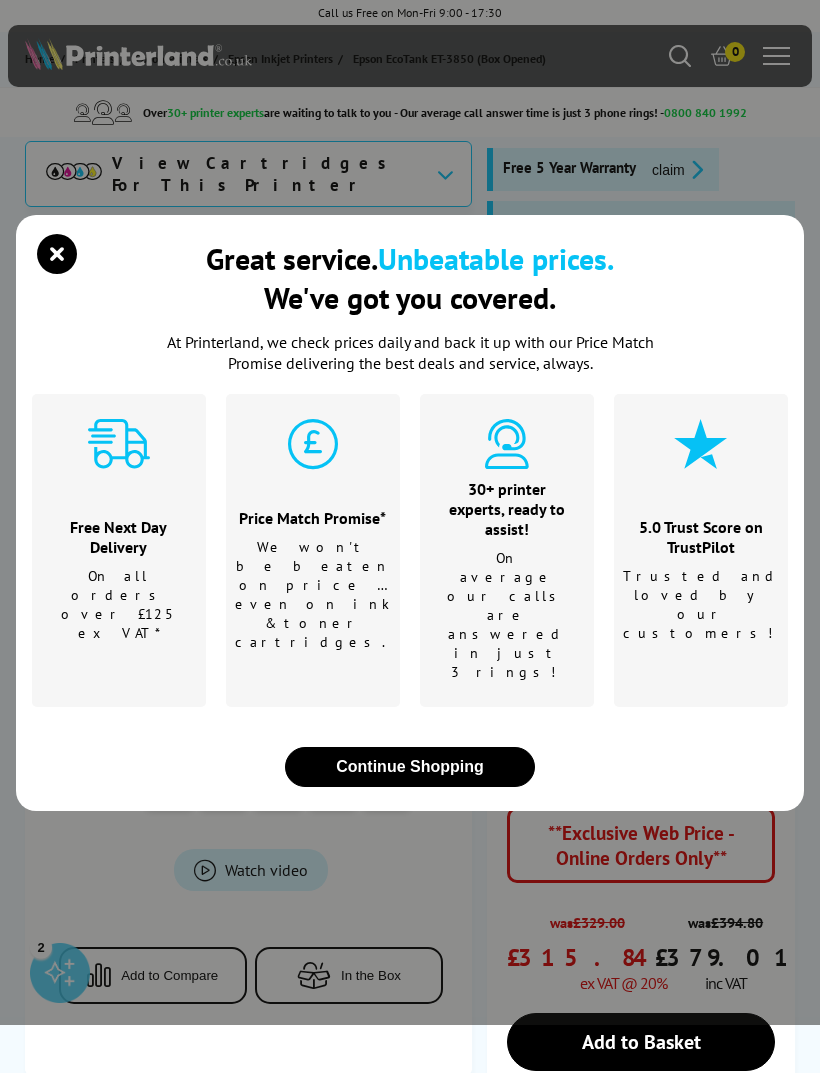 scroll, scrollTop: 0, scrollLeft: 0, axis: both 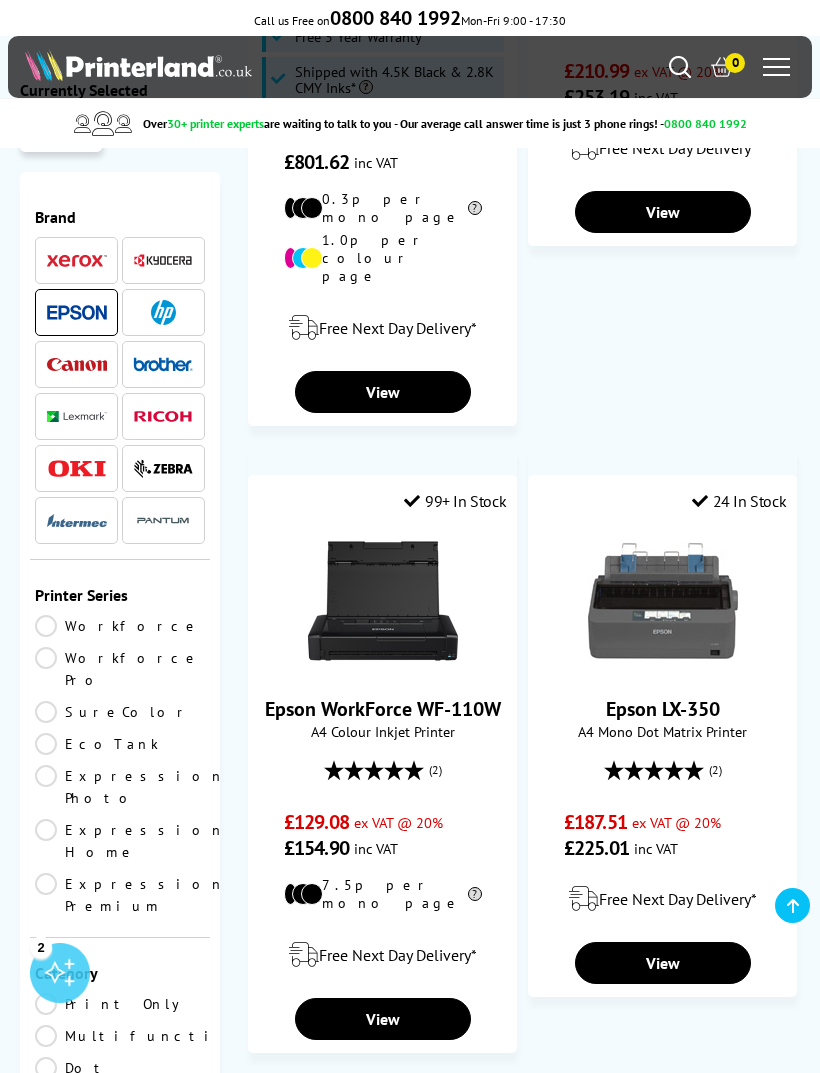 click on "4" at bounding box center [571, 1106] 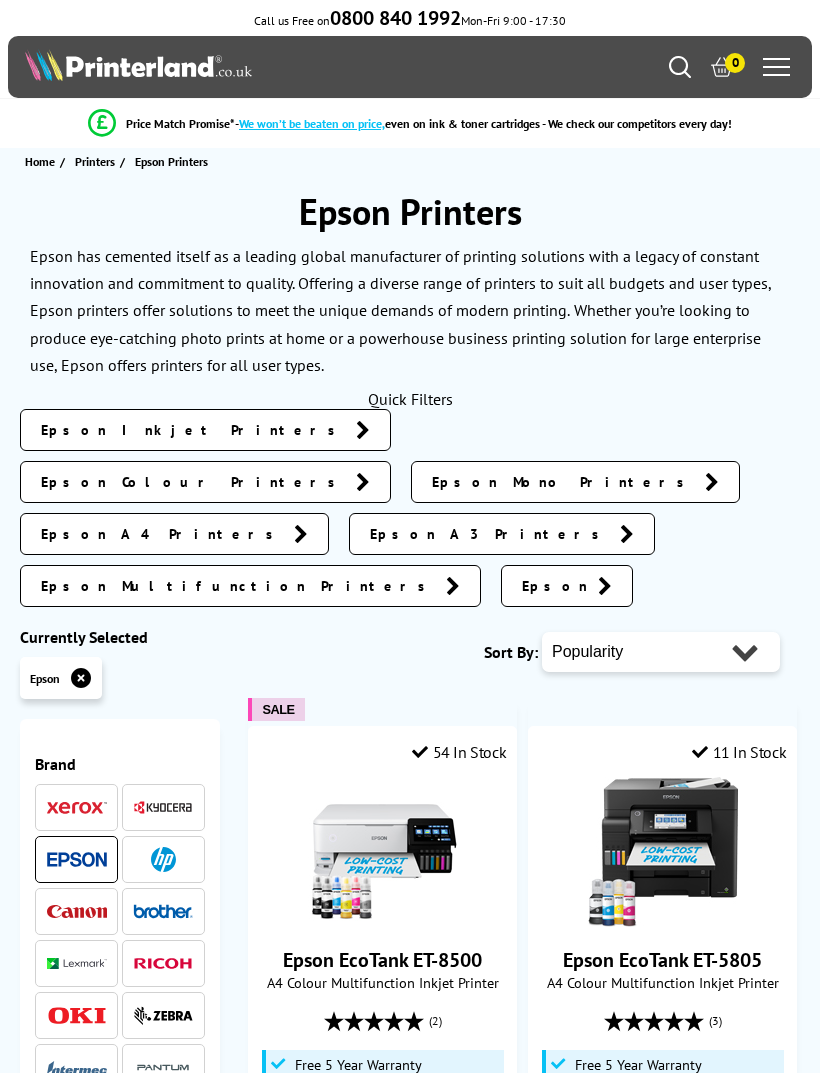scroll, scrollTop: 0, scrollLeft: 0, axis: both 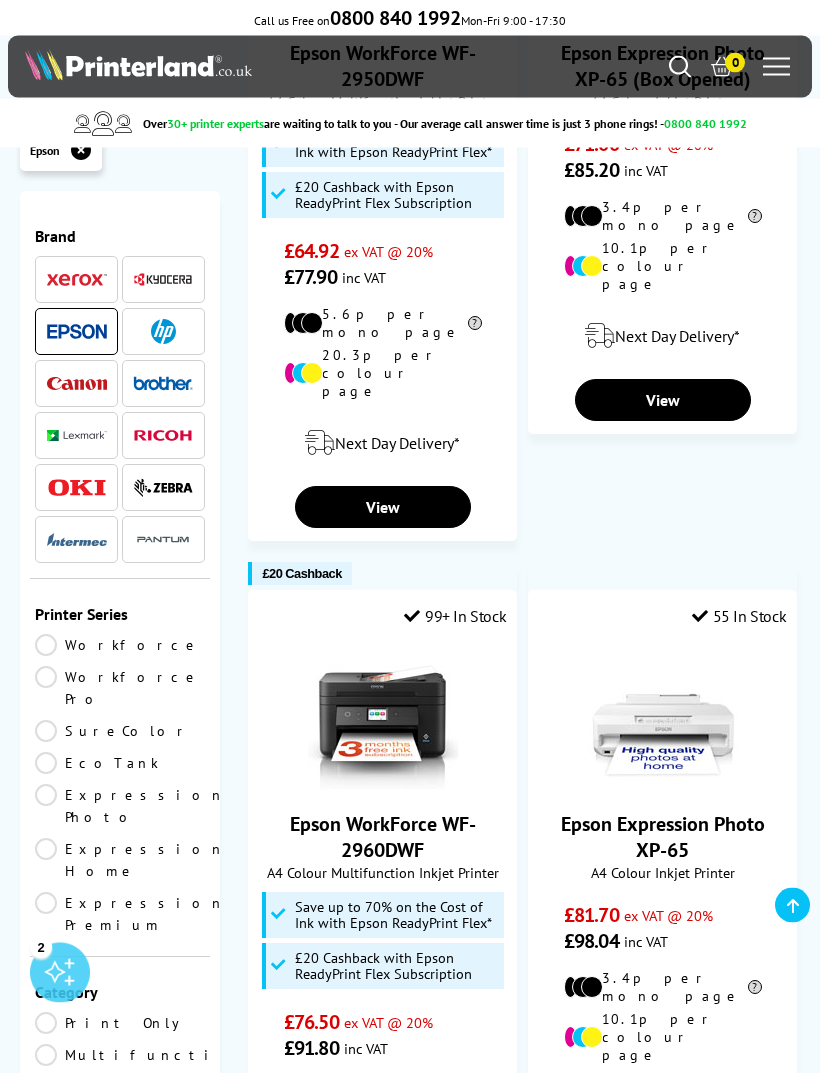 click on "5" at bounding box center (571, 1366) 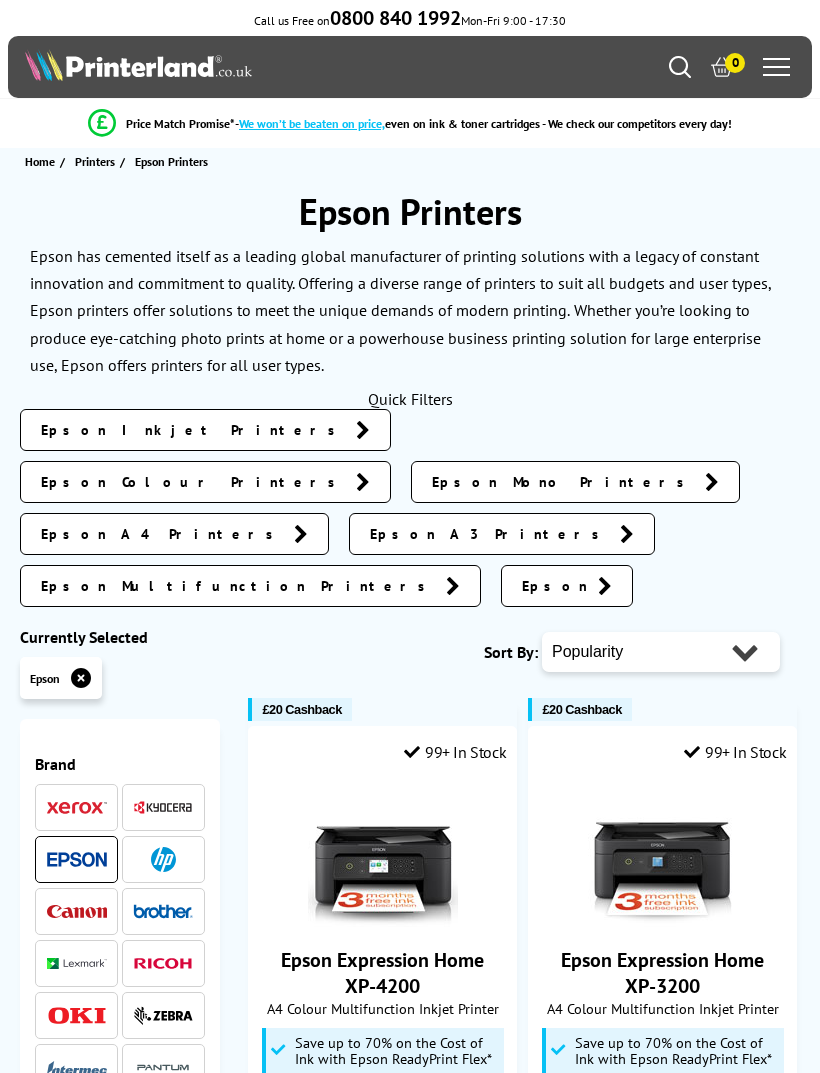 scroll, scrollTop: 0, scrollLeft: 0, axis: both 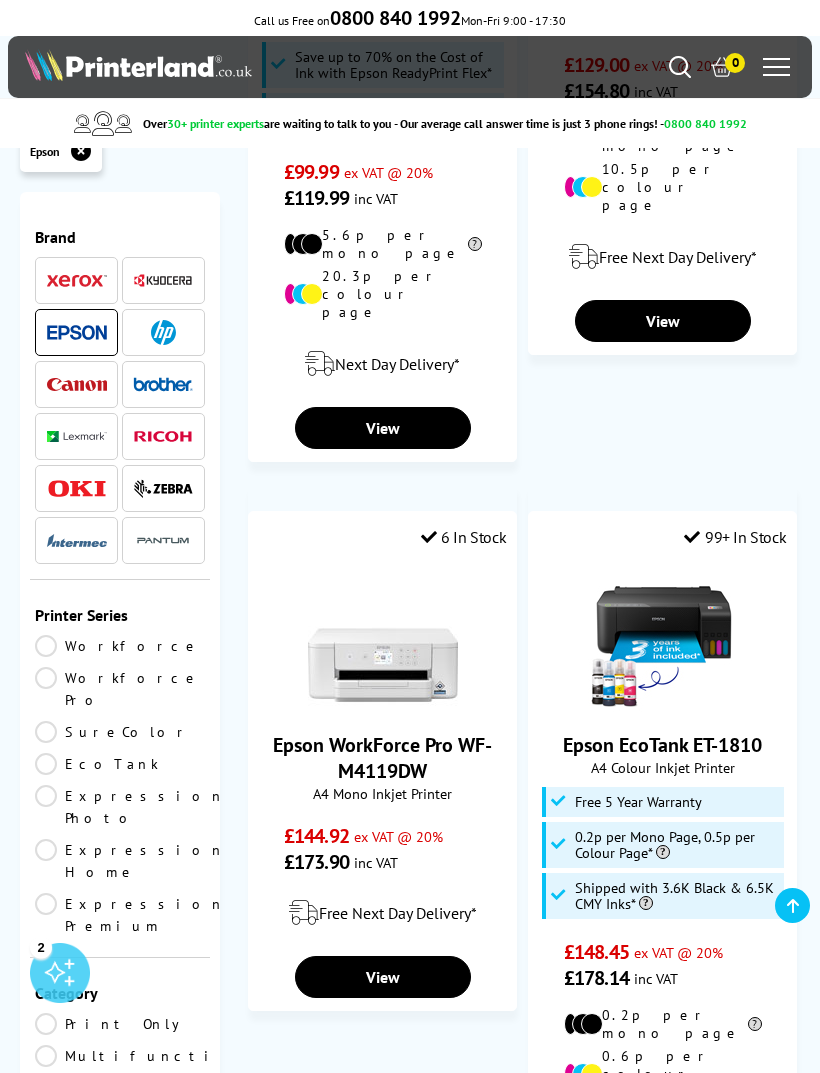 click on "View" at bounding box center [662, 1208] 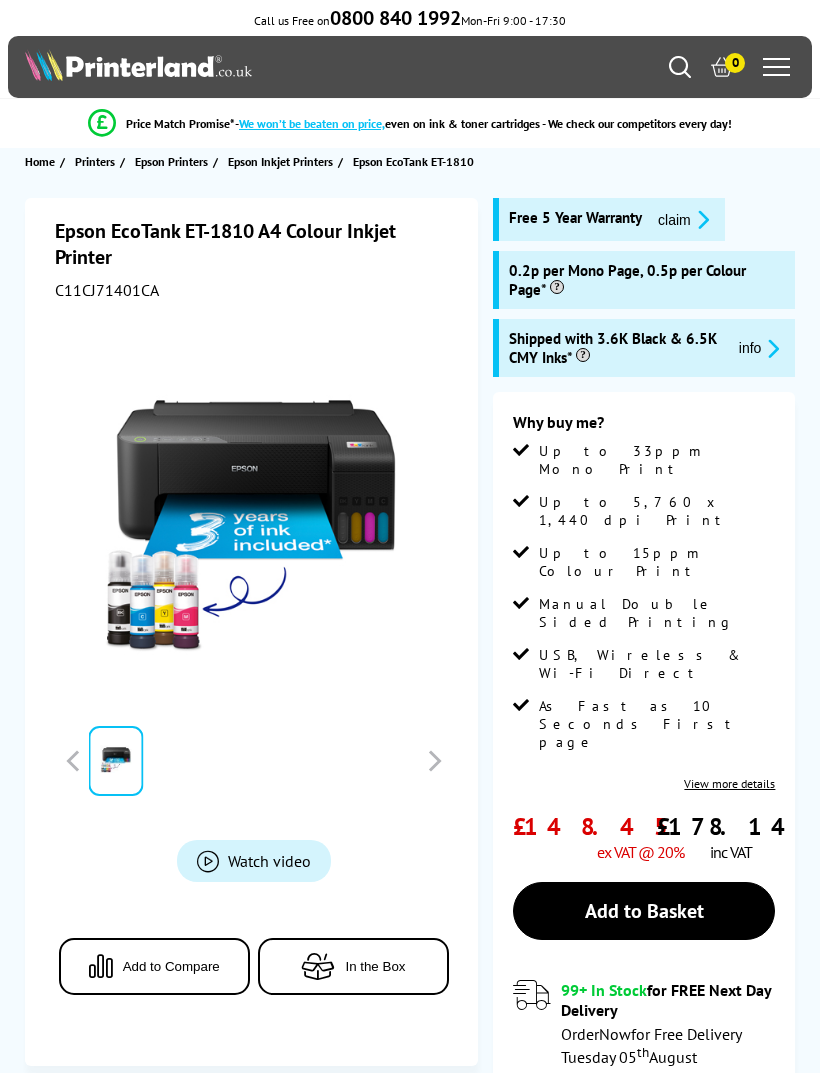 scroll, scrollTop: 0, scrollLeft: 0, axis: both 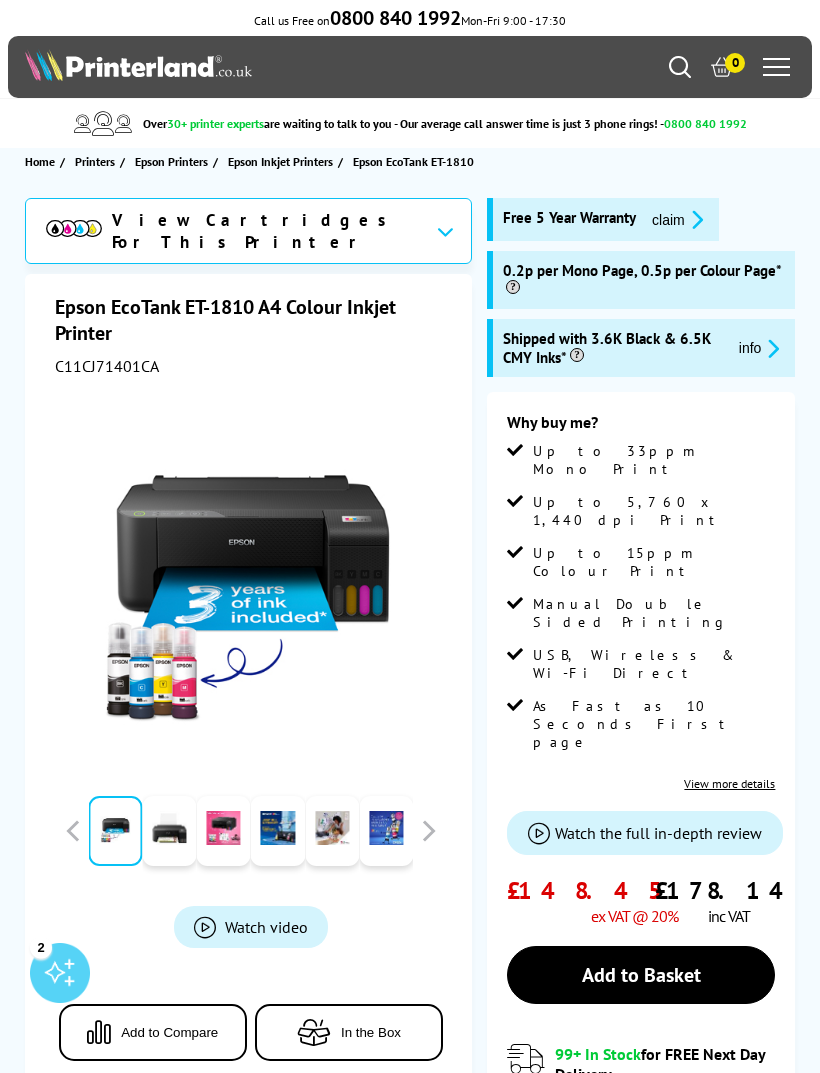 click on "Watch video" at bounding box center [251, 927] 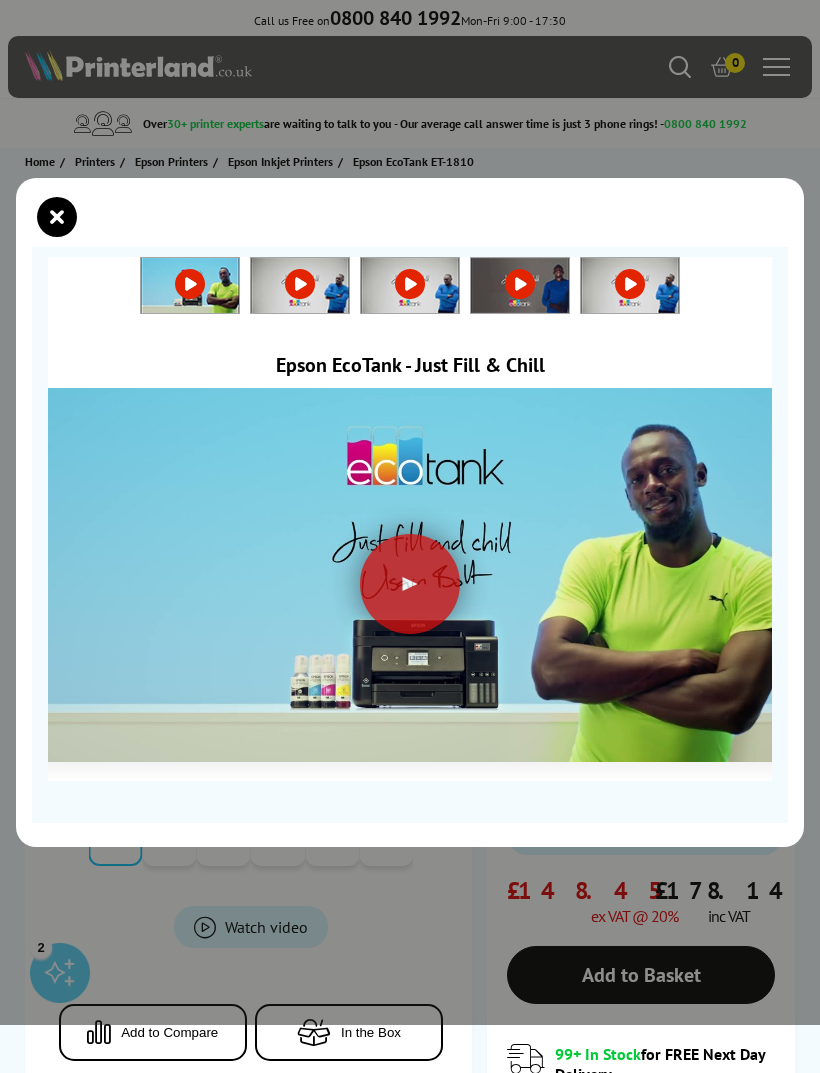 click at bounding box center [410, 584] 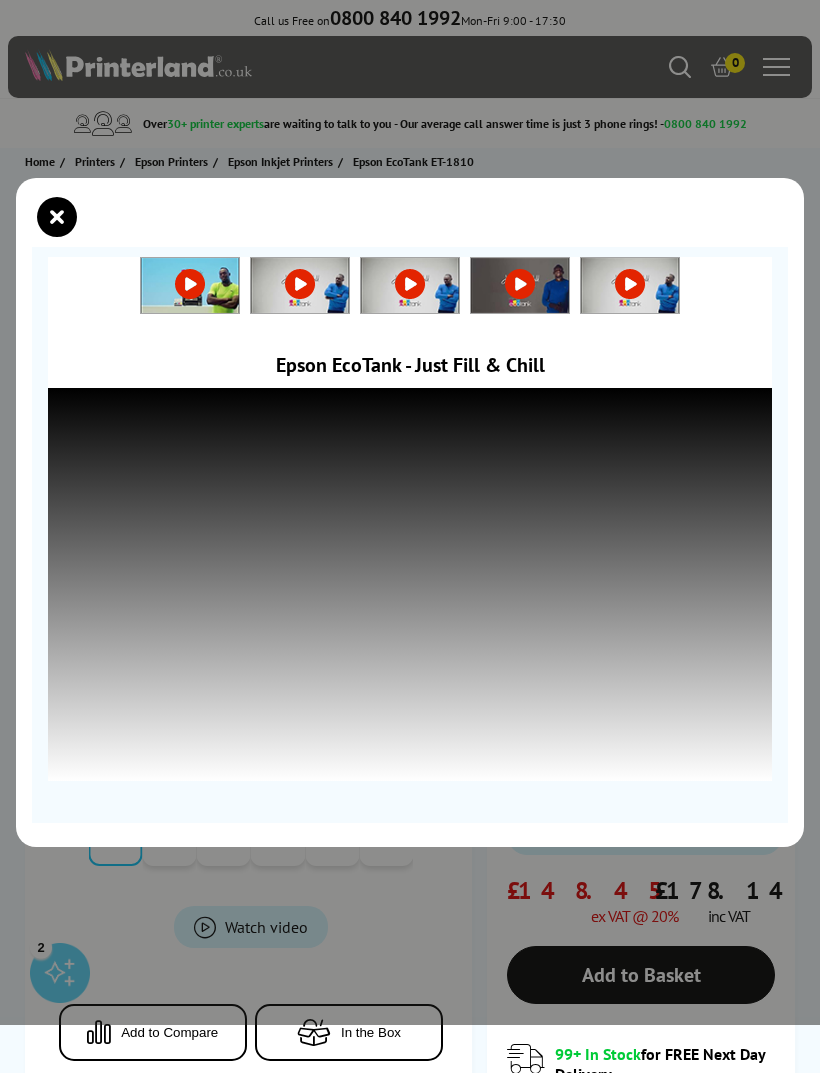 click at bounding box center [410, 512] 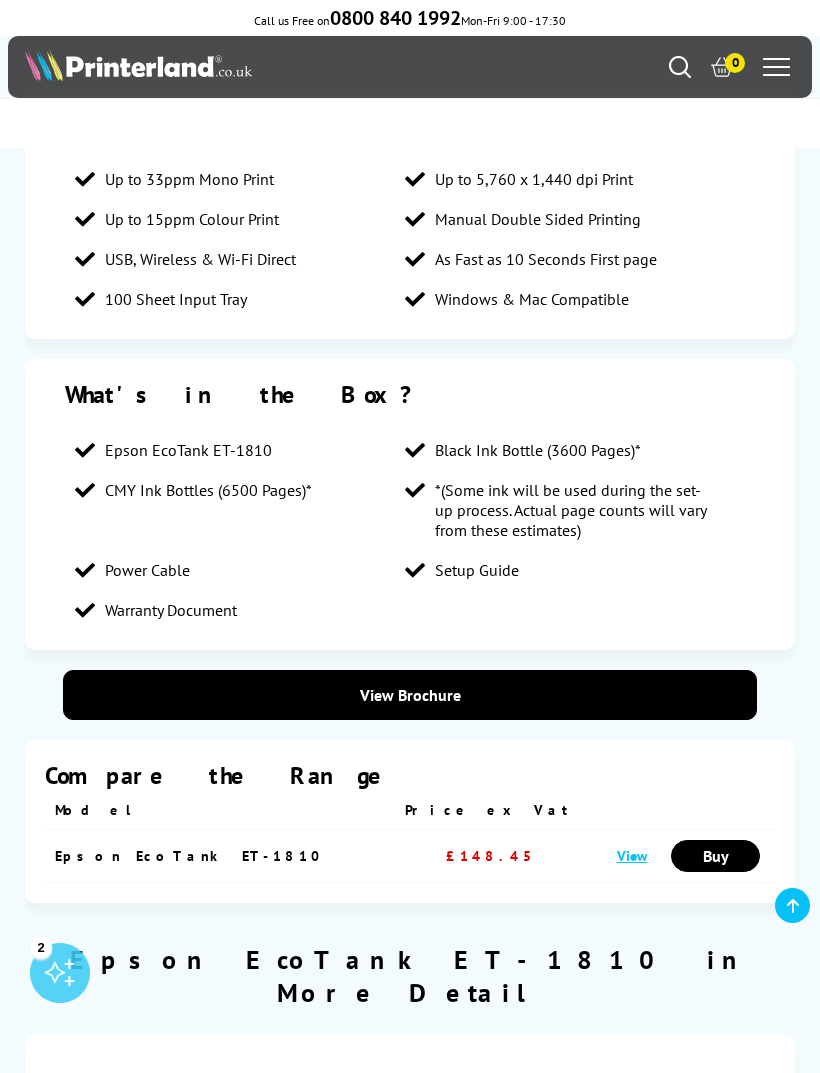 scroll, scrollTop: 1850, scrollLeft: 0, axis: vertical 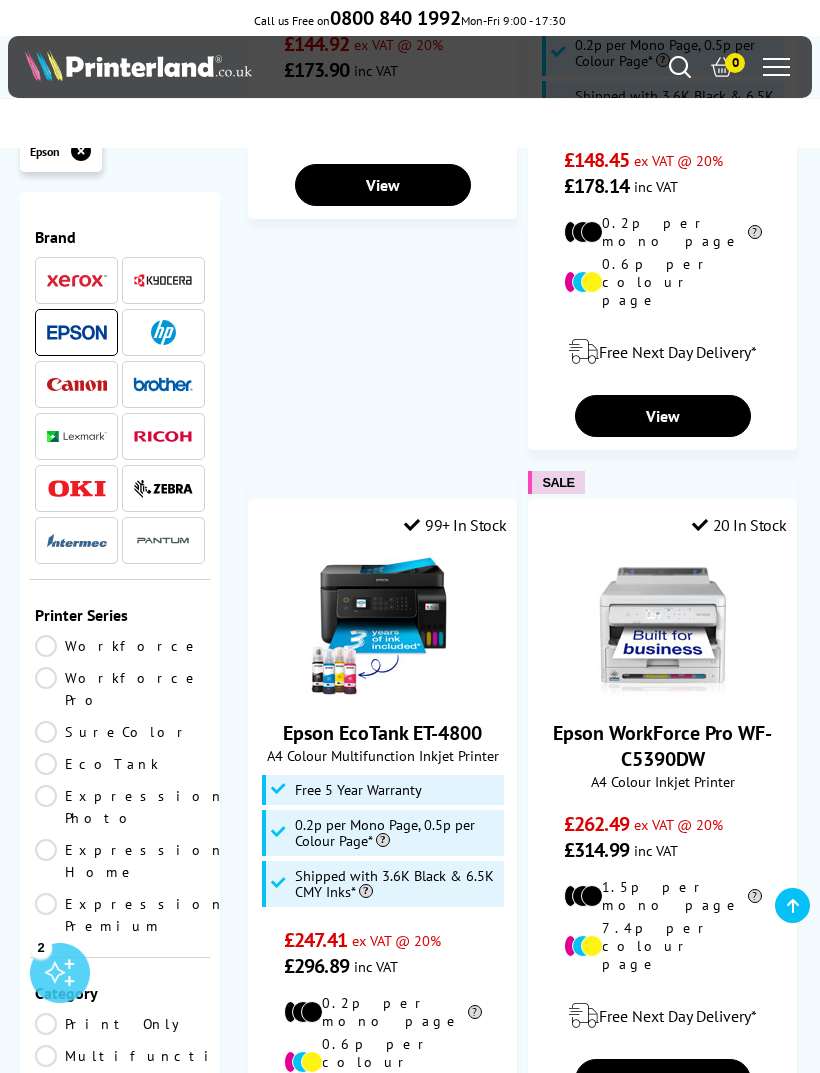 click on "View" at bounding box center [382, 1196] 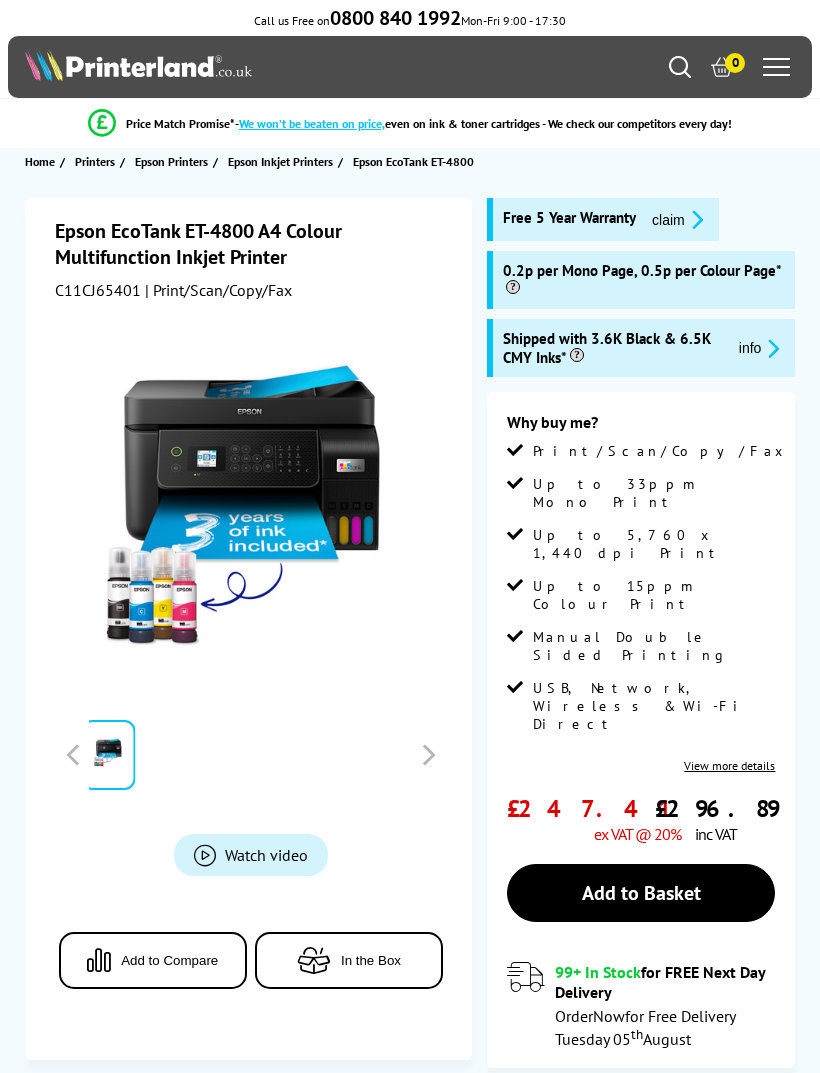 scroll, scrollTop: 0, scrollLeft: 0, axis: both 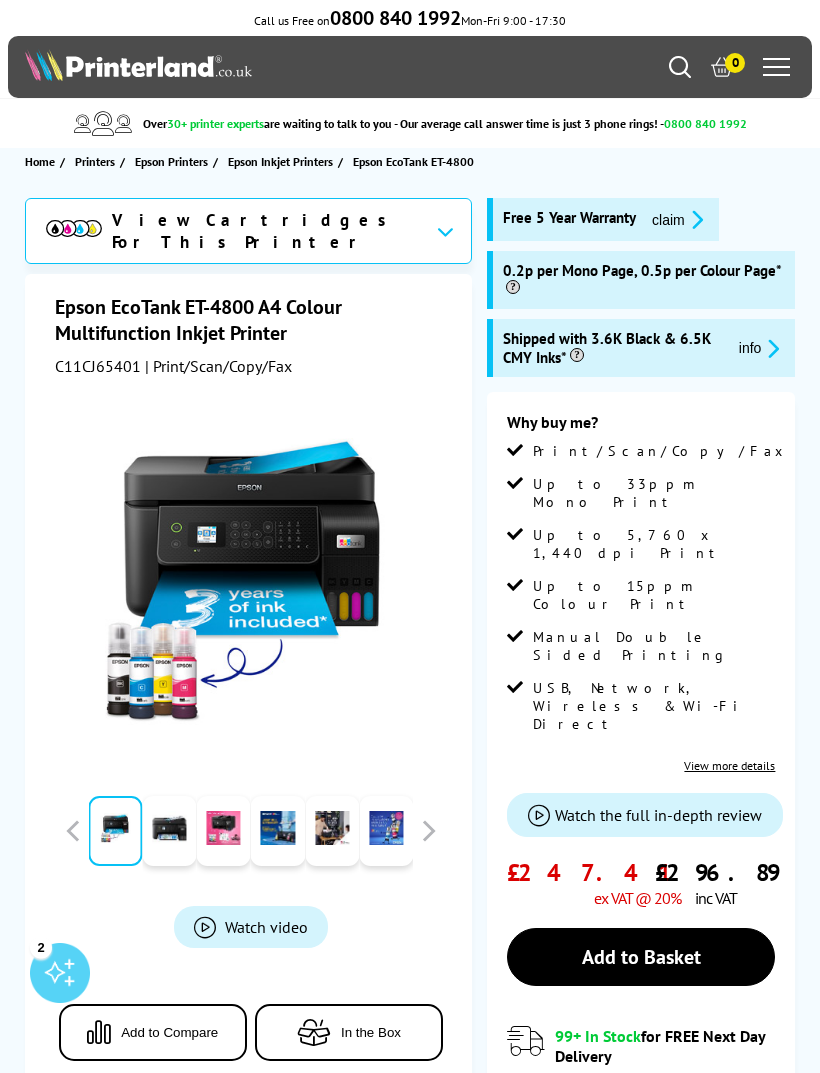 click on "Watch video" at bounding box center [266, 927] 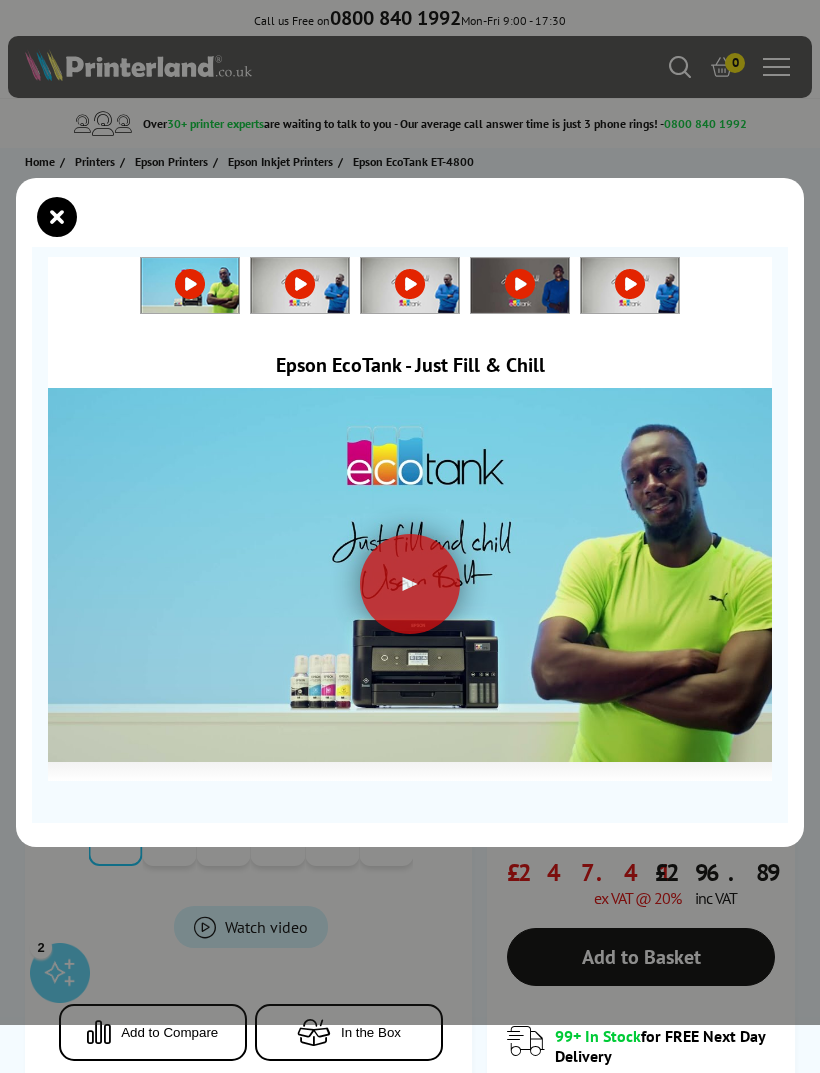 click at bounding box center (410, 512) 